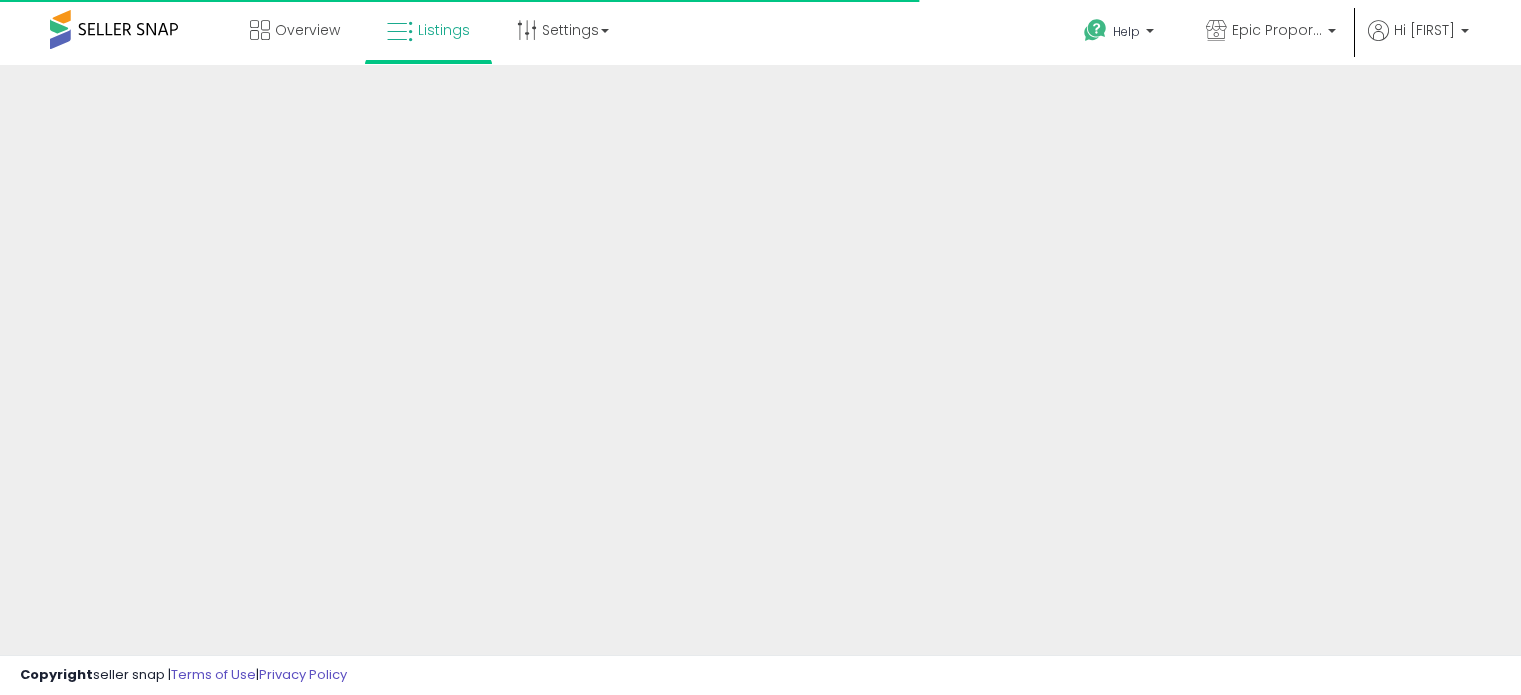 scroll, scrollTop: 0, scrollLeft: 0, axis: both 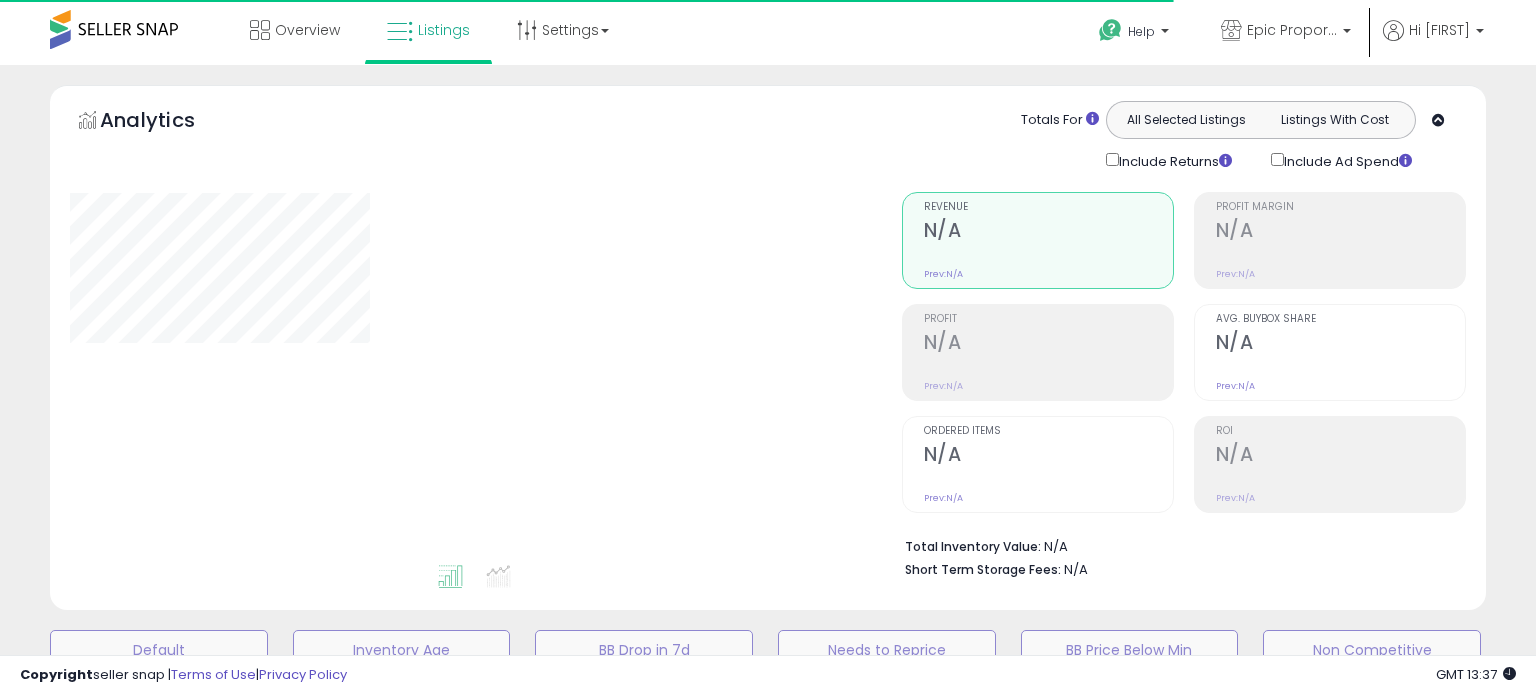 type on "**********" 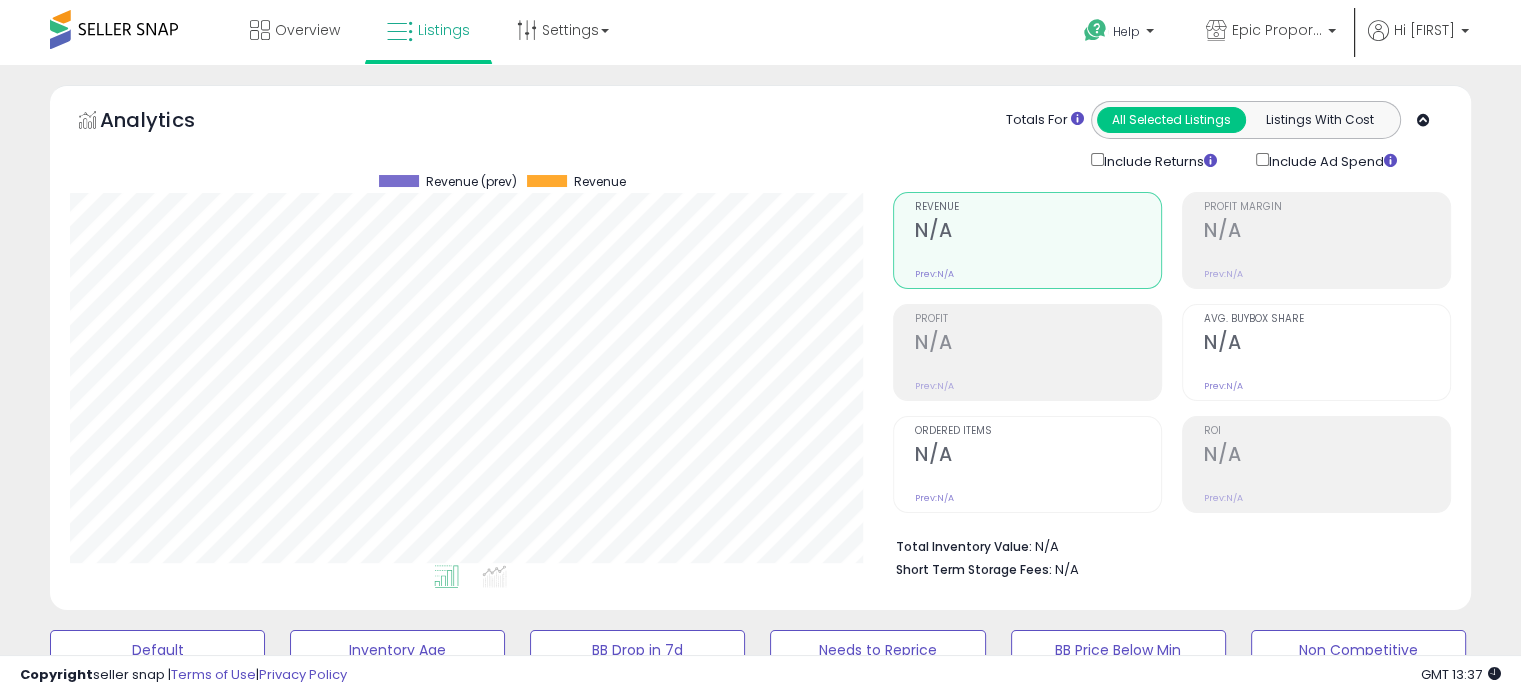 scroll, scrollTop: 999589, scrollLeft: 999176, axis: both 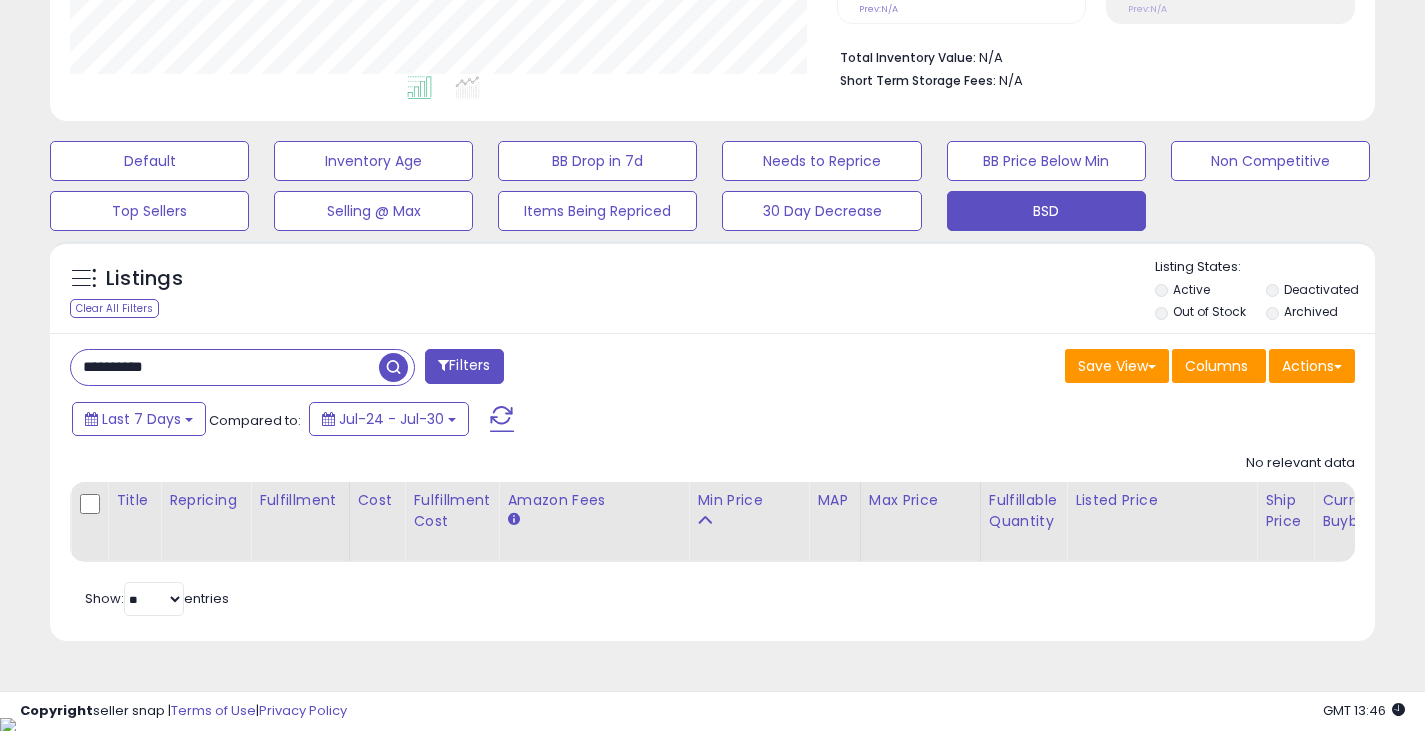 drag, startPoint x: 203, startPoint y: 221, endPoint x: 50, endPoint y: 471, distance: 293.10236 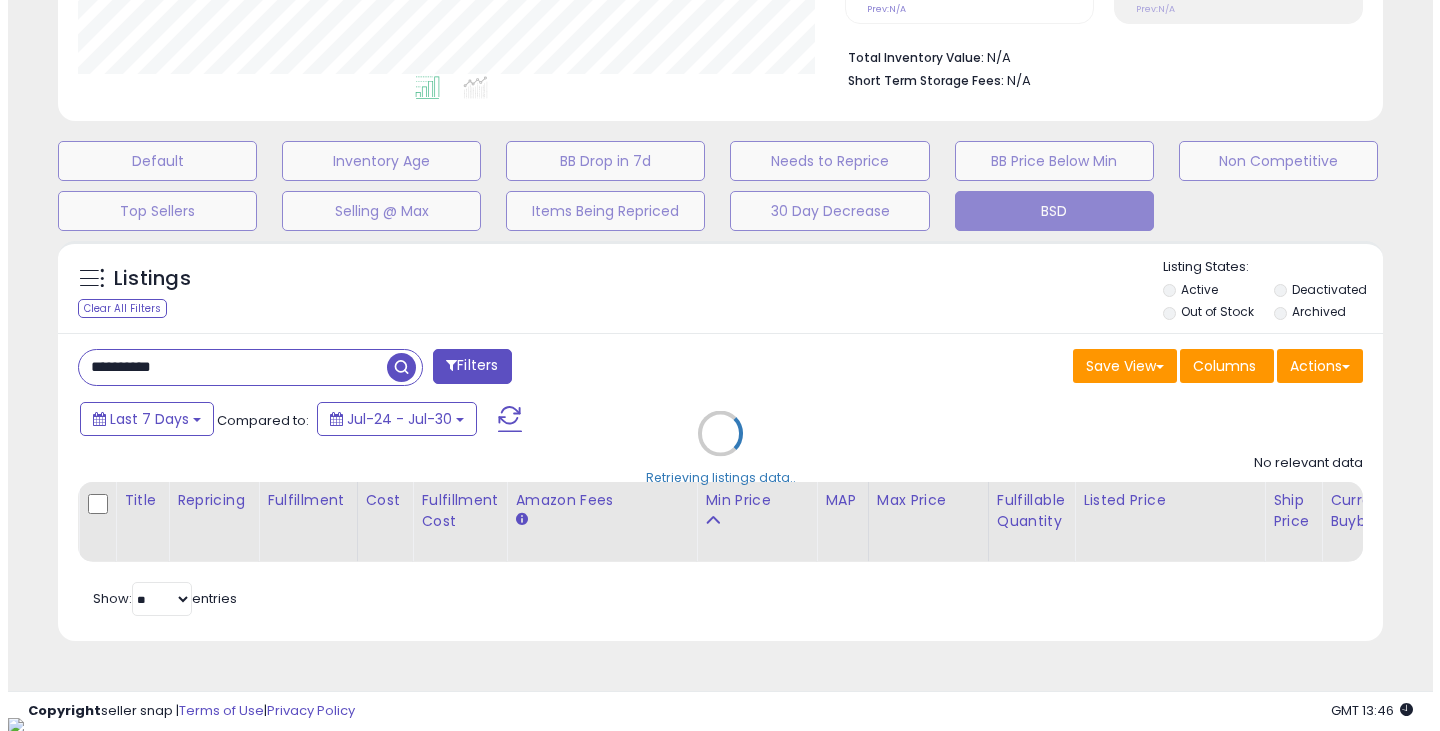 scroll, scrollTop: 999590, scrollLeft: 999224, axis: both 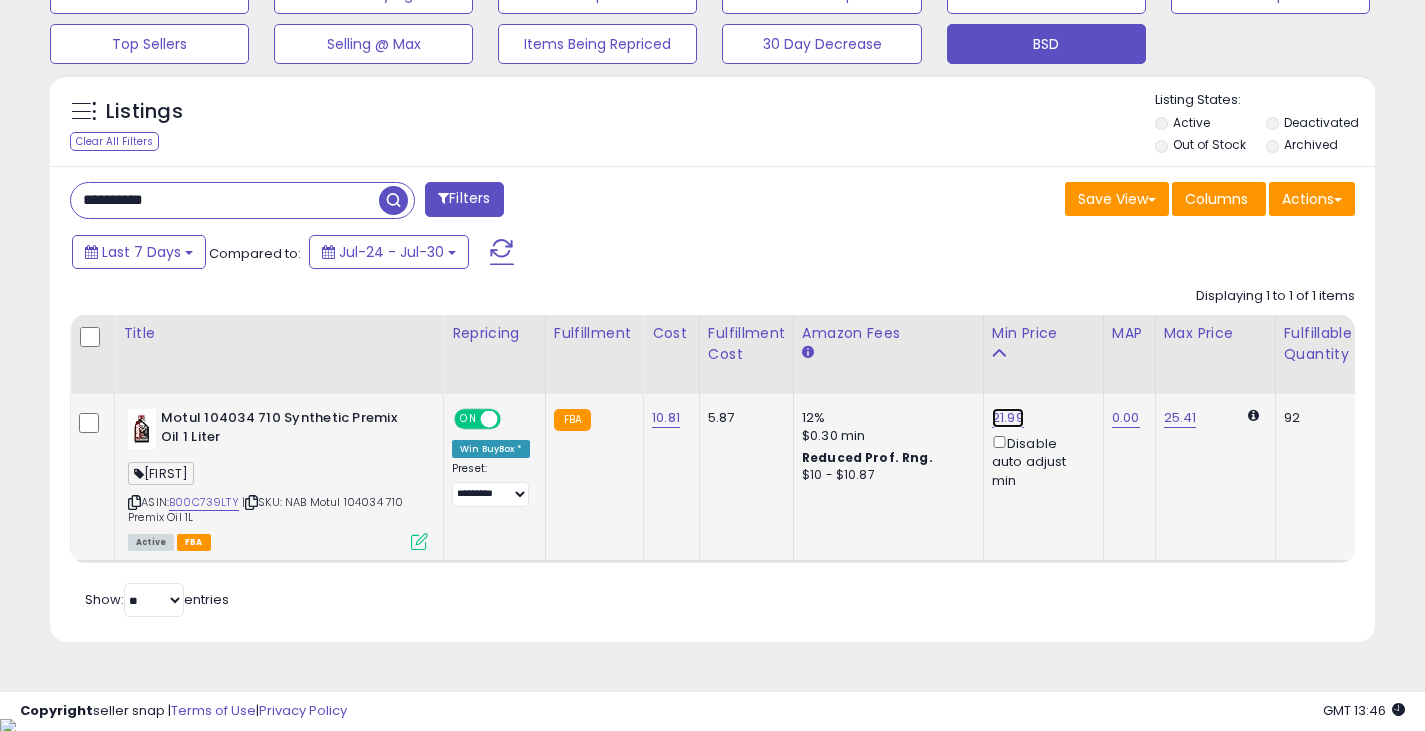 click on "21.99" at bounding box center (1008, 418) 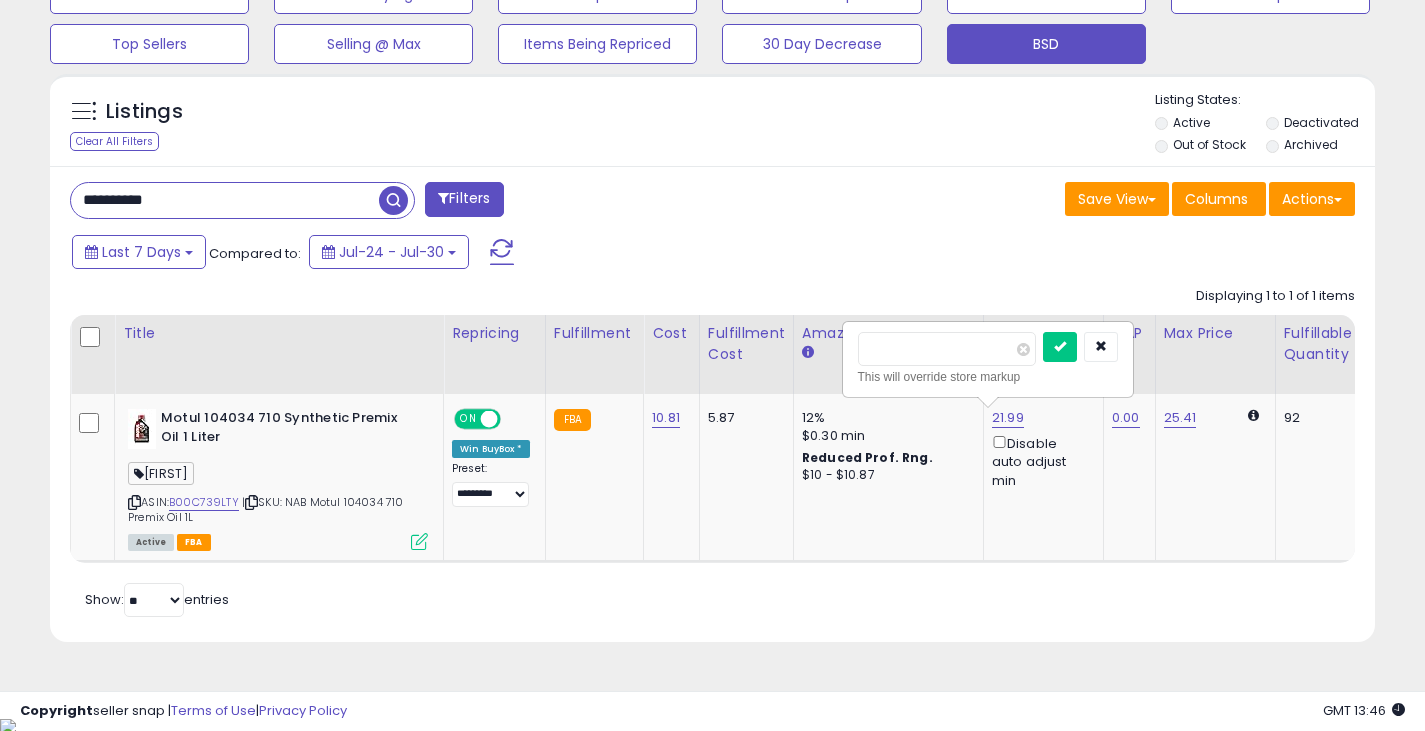 drag, startPoint x: 915, startPoint y: 356, endPoint x: 816, endPoint y: 357, distance: 99.00505 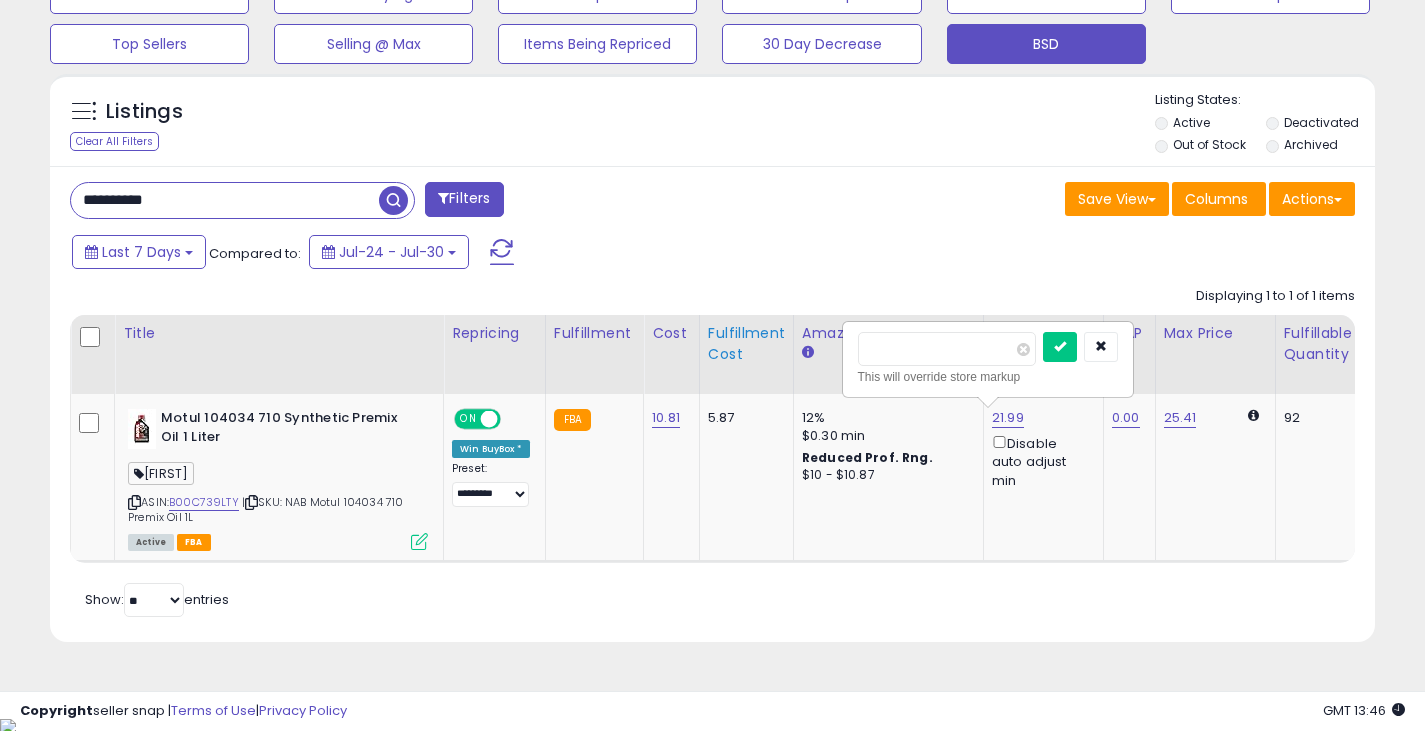 type on "*****" 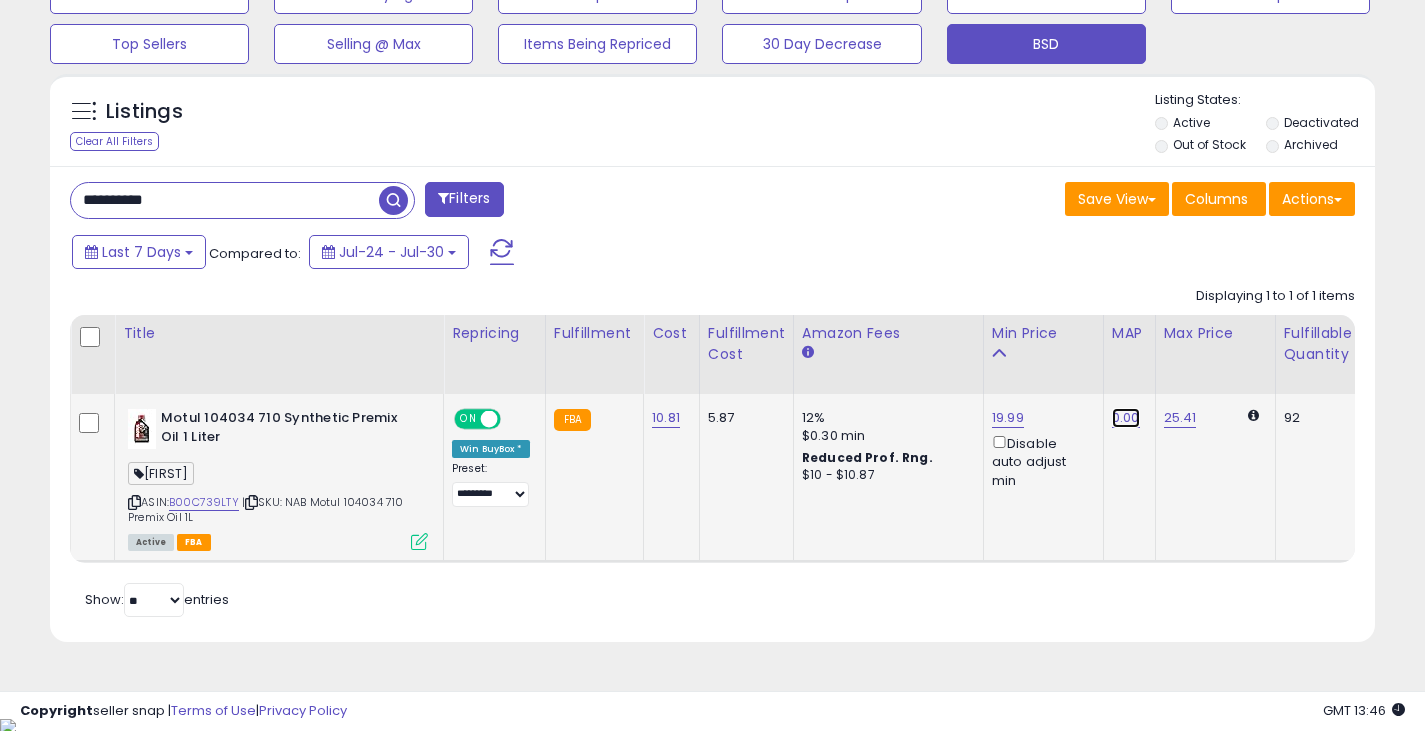 click on "0.00" at bounding box center (1126, 418) 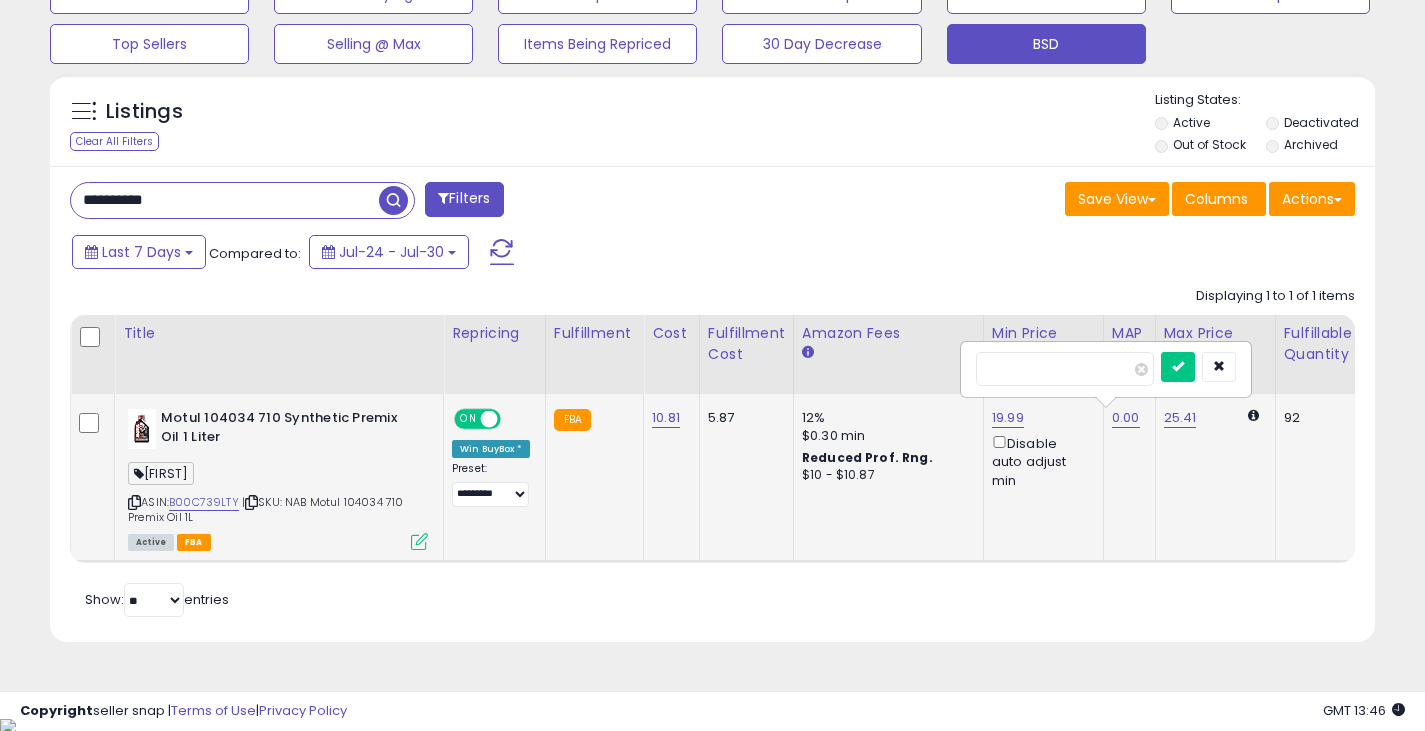 type on "*" 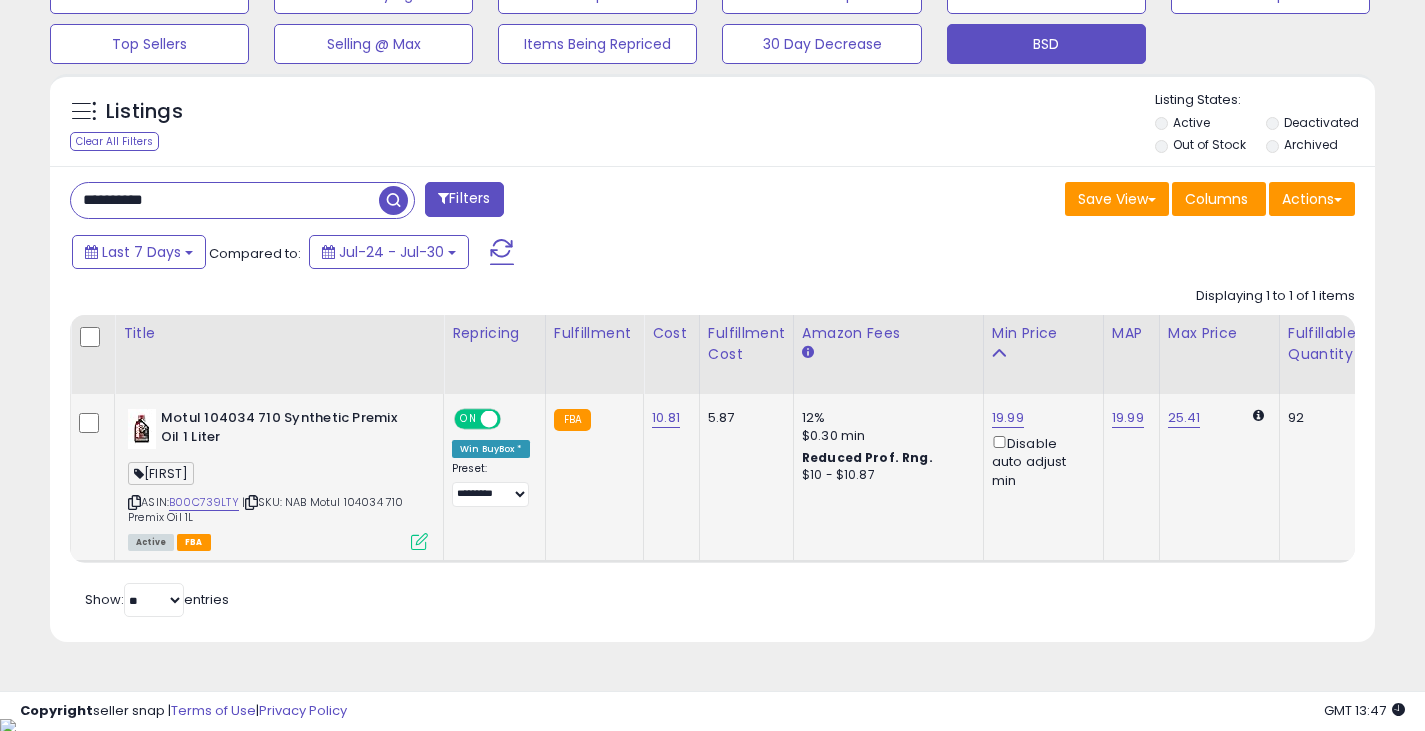 drag, startPoint x: 128, startPoint y: 210, endPoint x: 67, endPoint y: 213, distance: 61.073727 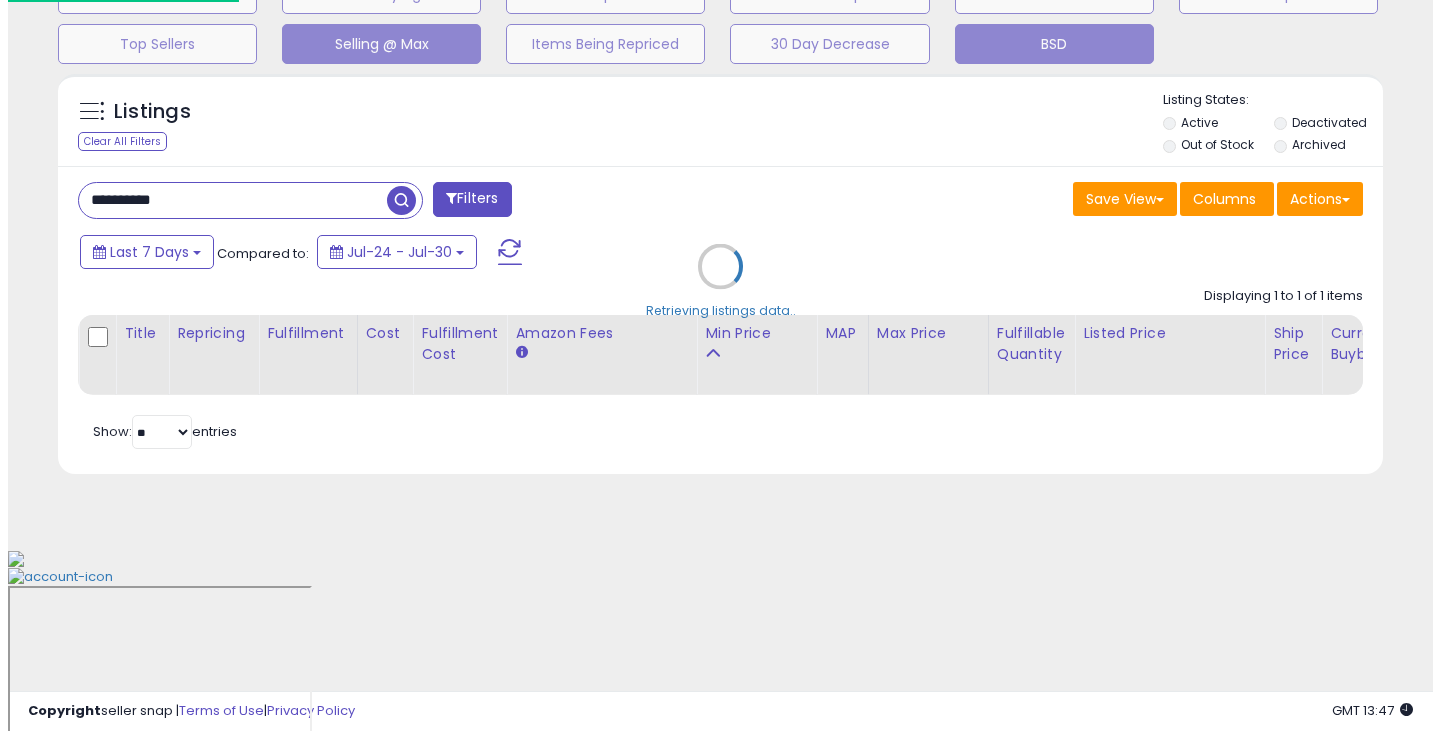 scroll, scrollTop: 489, scrollLeft: 0, axis: vertical 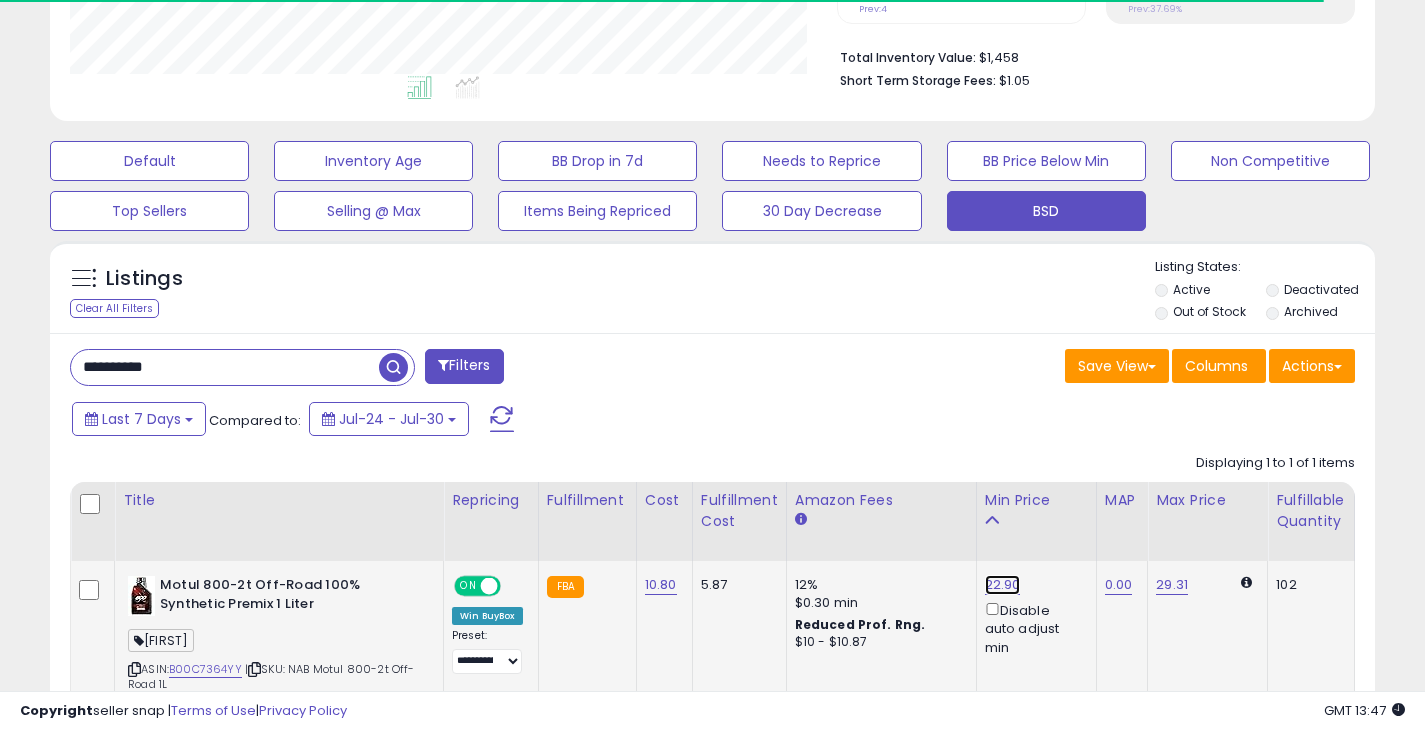 click on "22.90" at bounding box center [1003, 585] 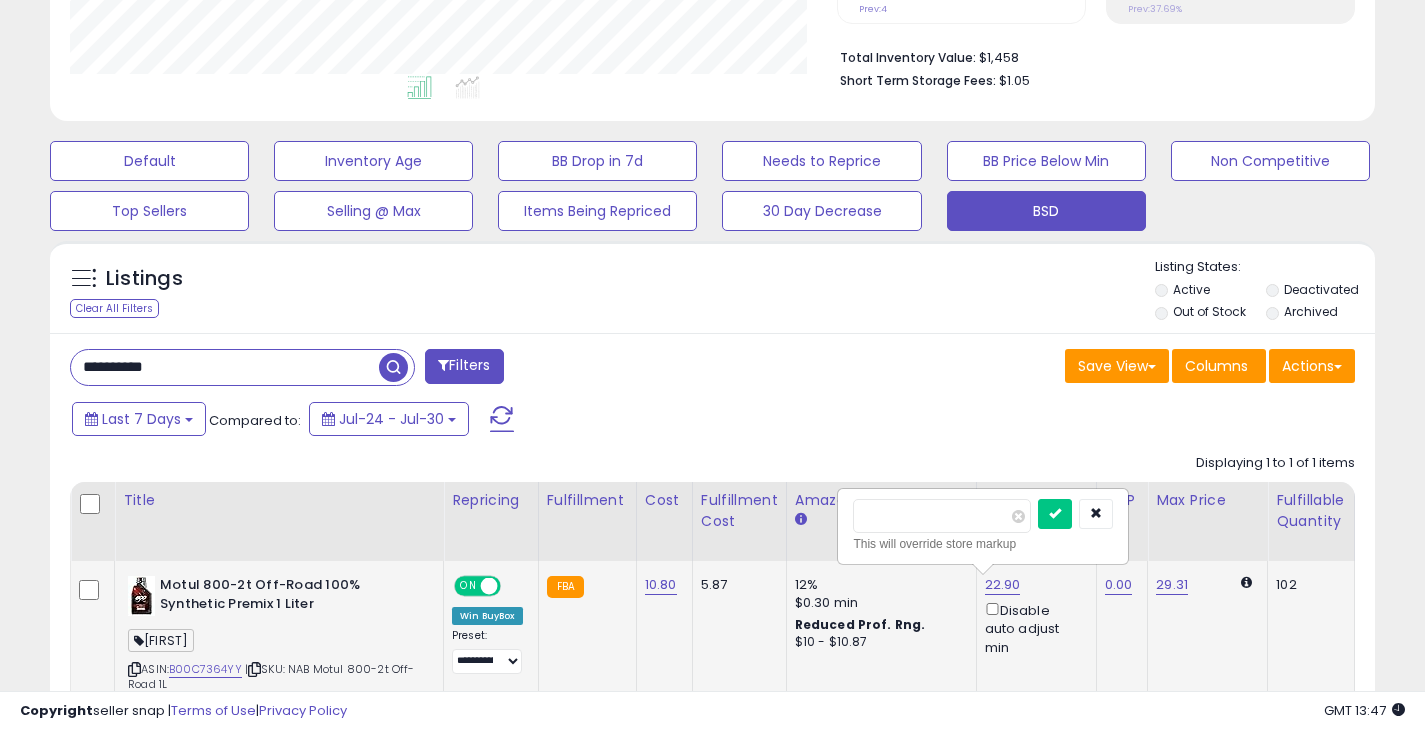 type on "*****" 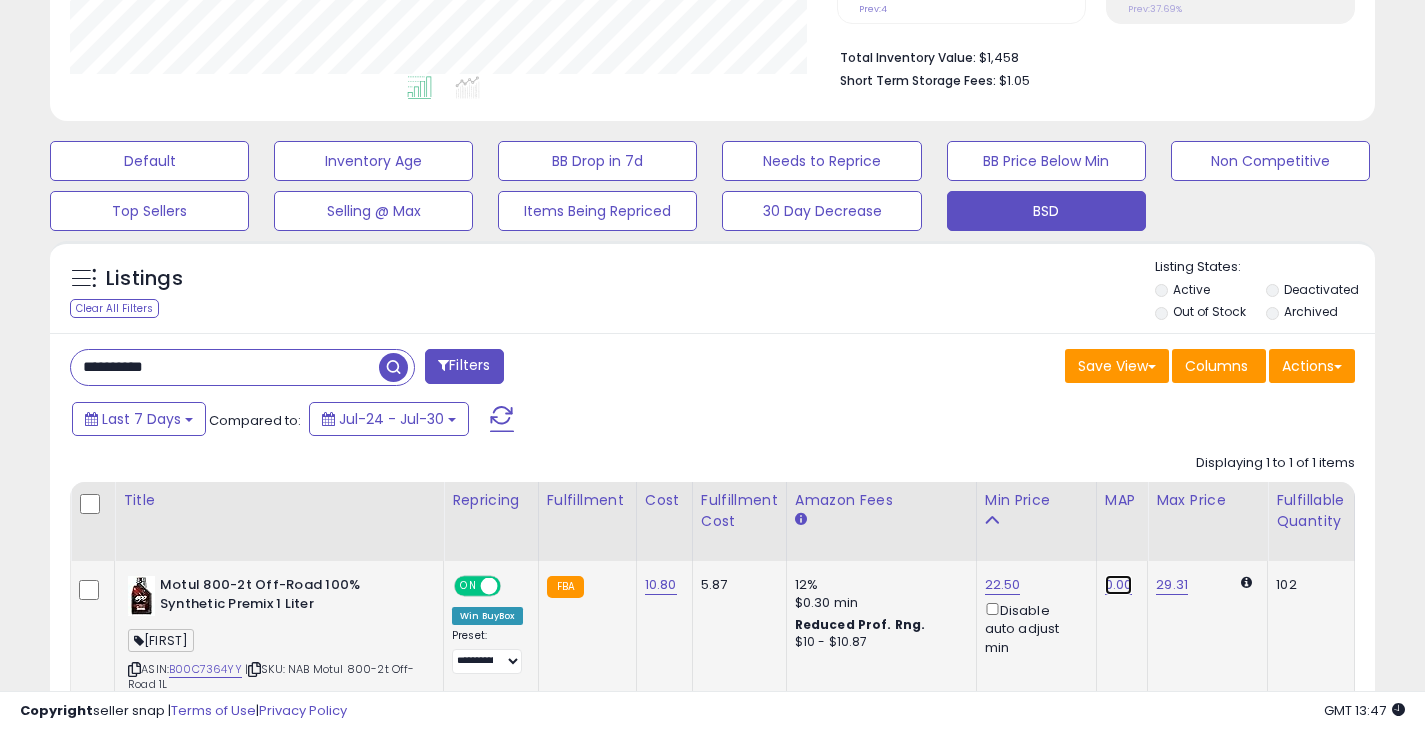 click on "0.00" at bounding box center (1119, 585) 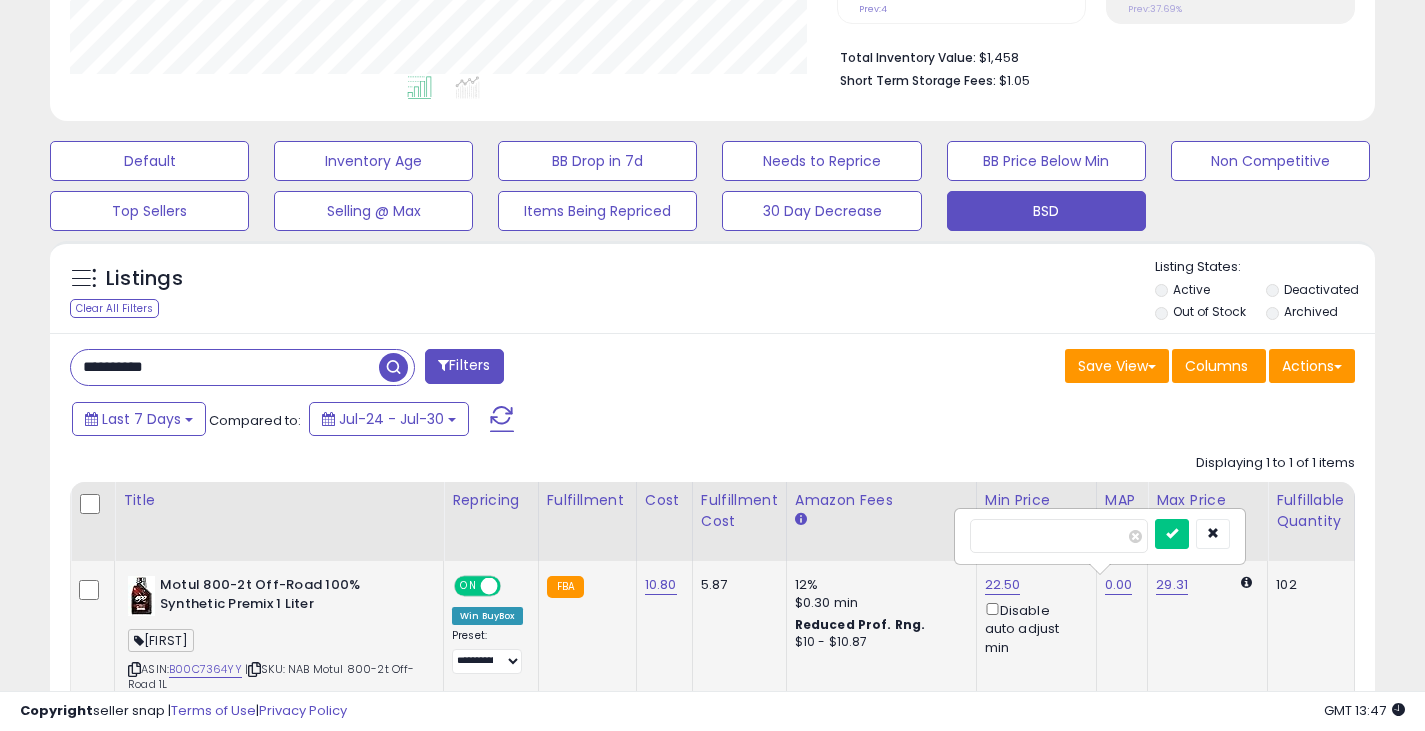 type on "*" 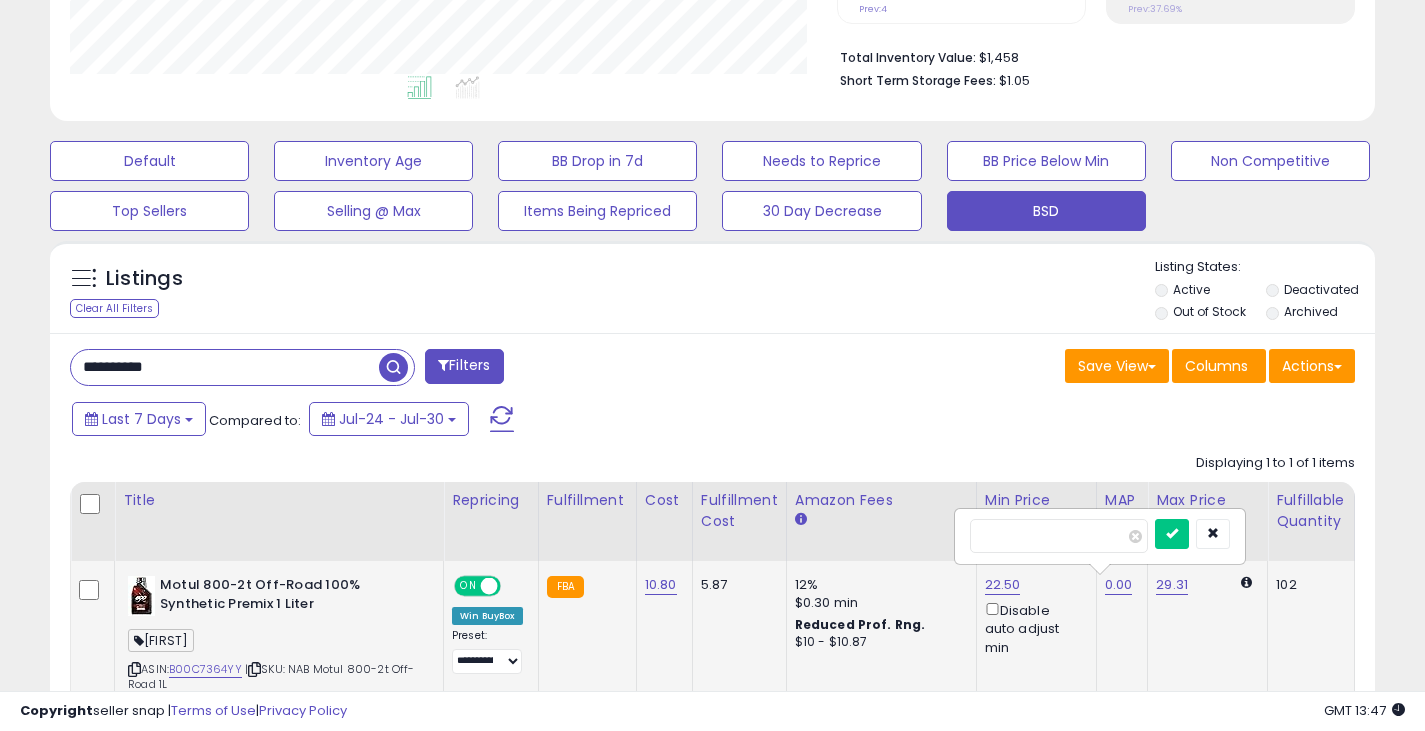 type on "*****" 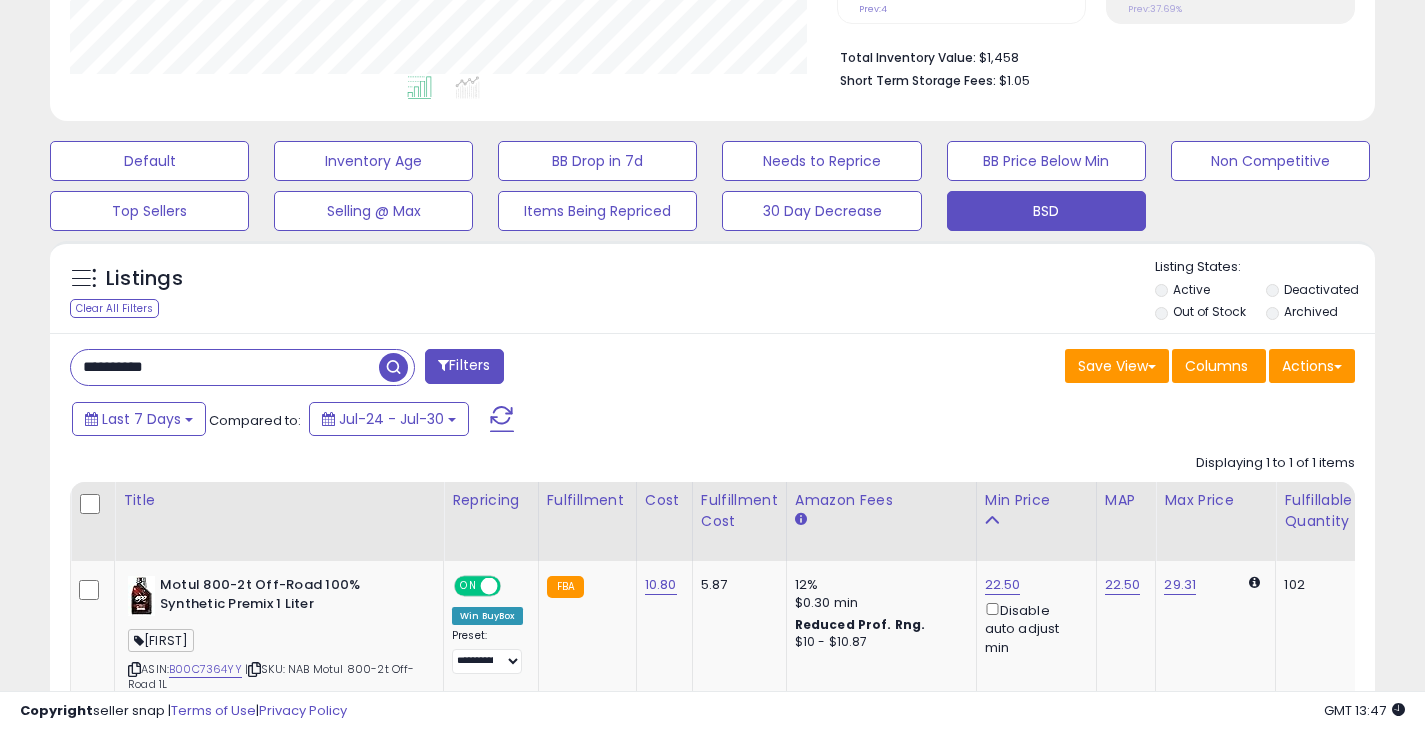 click on "Last 7 Days
Compared to:
Jul-24 - Jul-30" at bounding box center (549, 421) 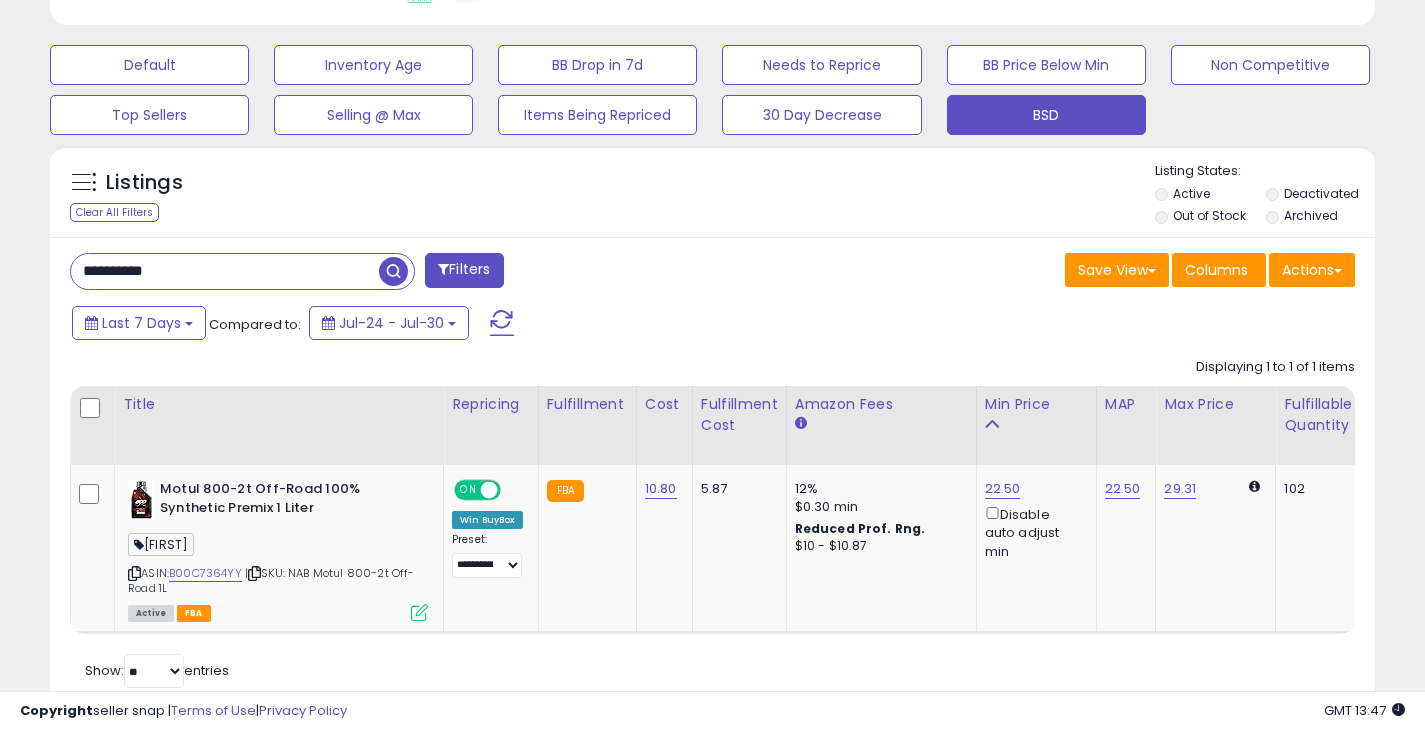 scroll, scrollTop: 657, scrollLeft: 0, axis: vertical 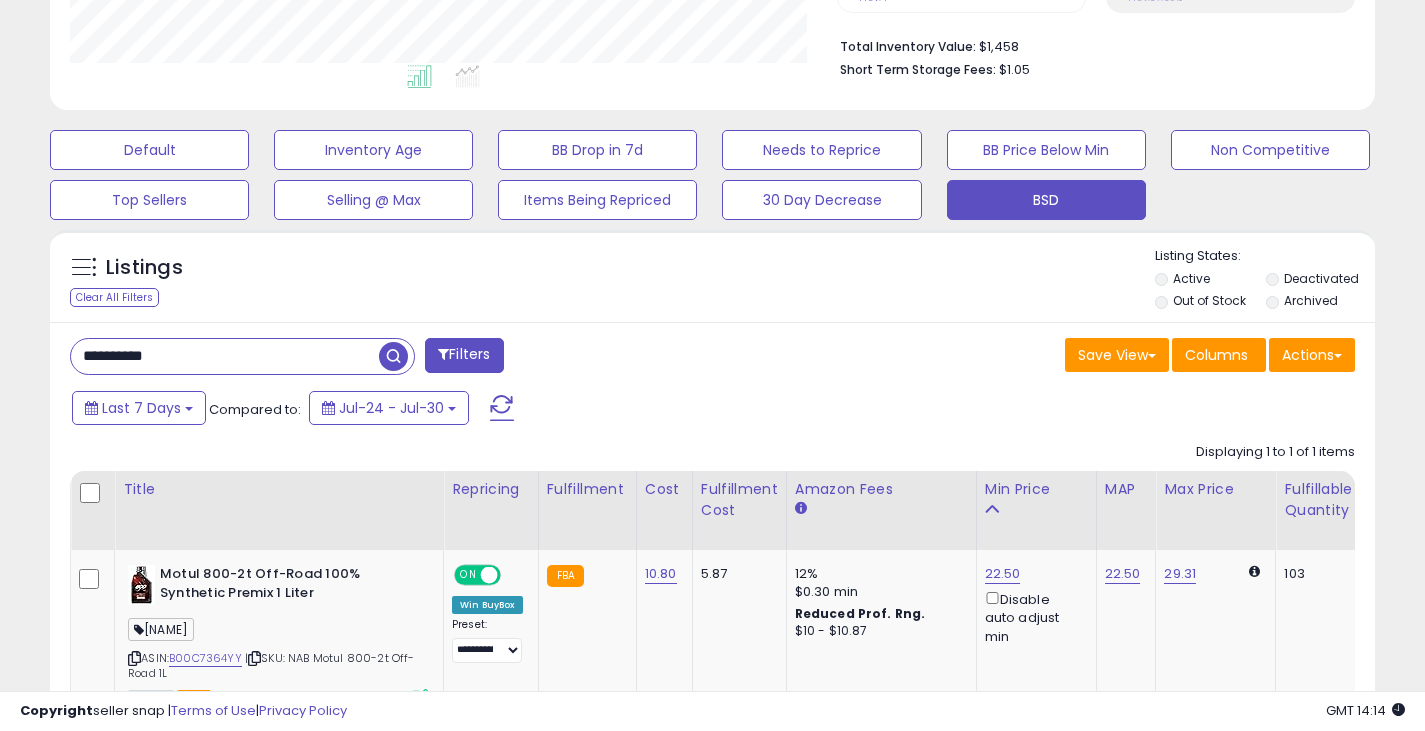 drag, startPoint x: 192, startPoint y: 368, endPoint x: -9, endPoint y: 376, distance: 201.15913 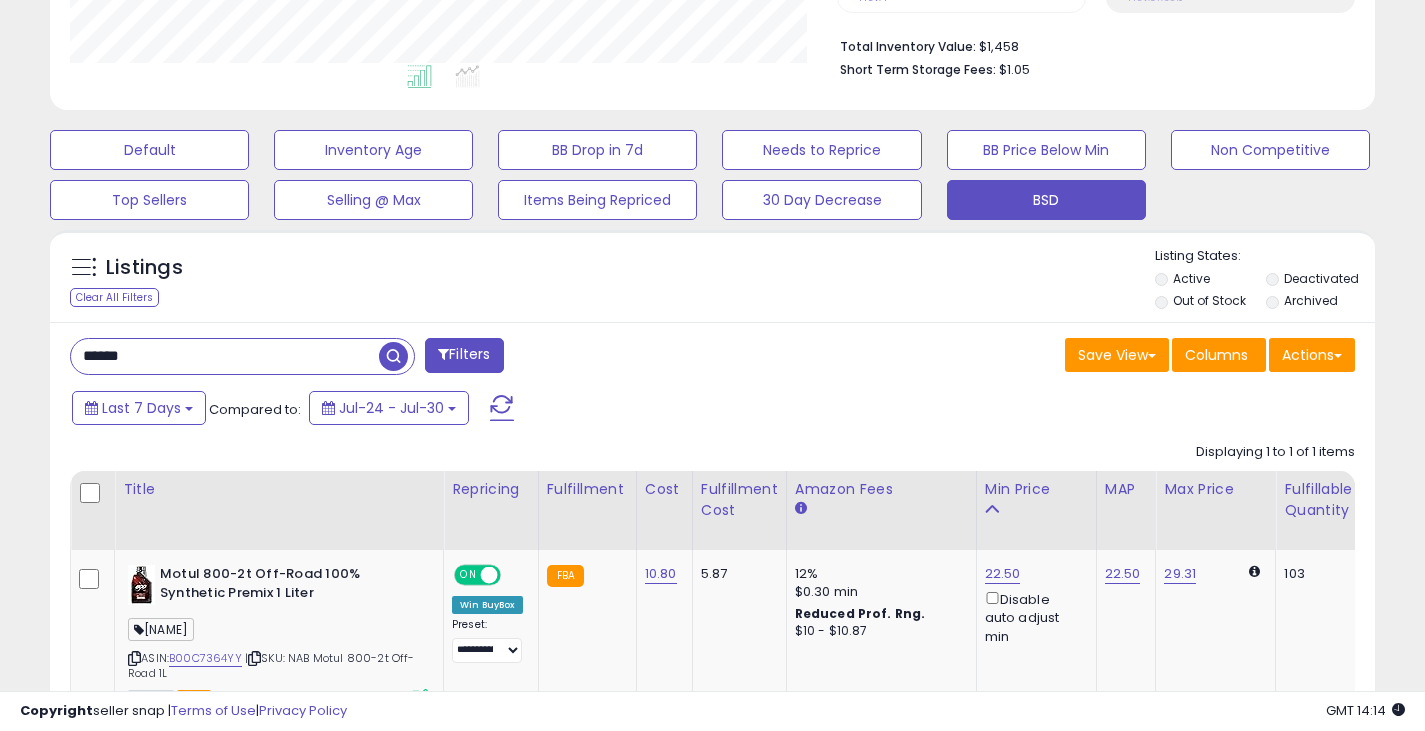 click at bounding box center (393, 356) 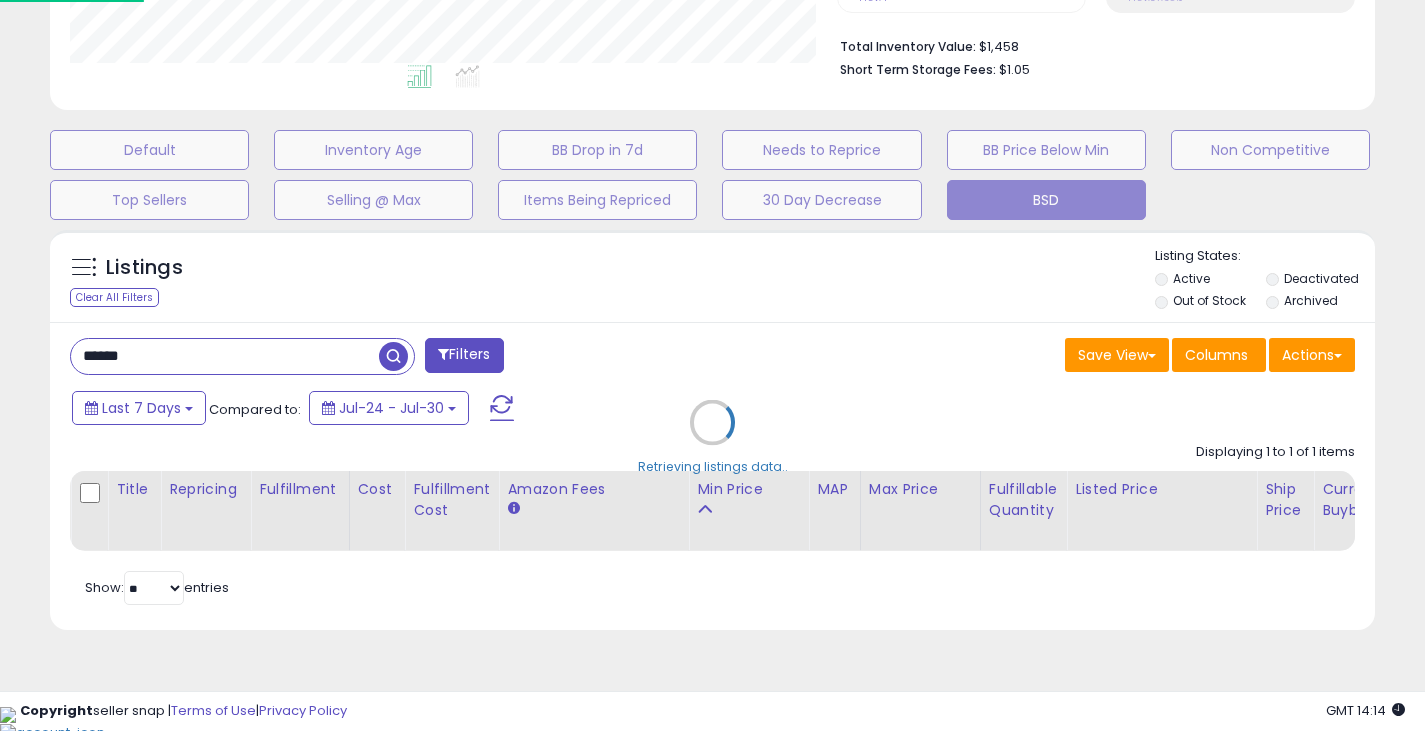 scroll, scrollTop: 999590, scrollLeft: 999224, axis: both 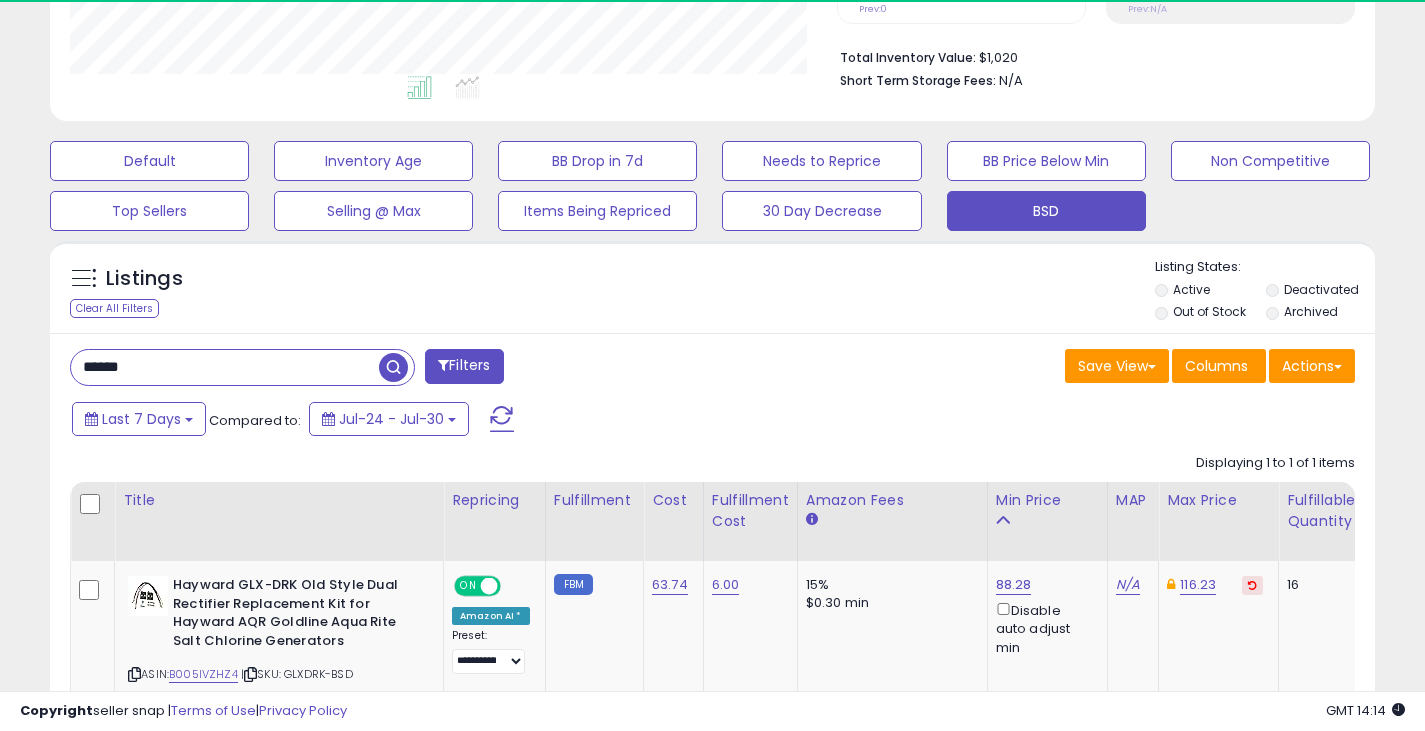 drag, startPoint x: 213, startPoint y: 369, endPoint x: 55, endPoint y: 395, distance: 160.12495 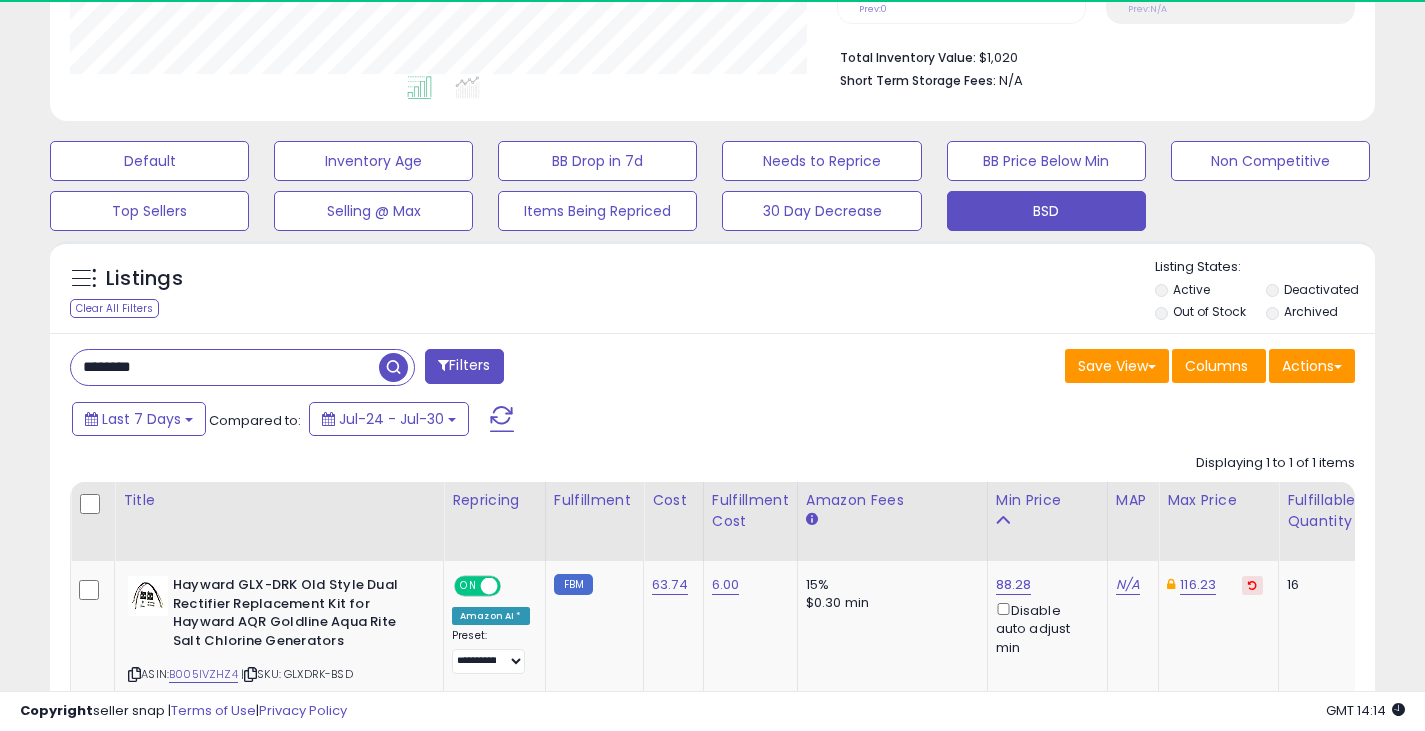 click at bounding box center (393, 367) 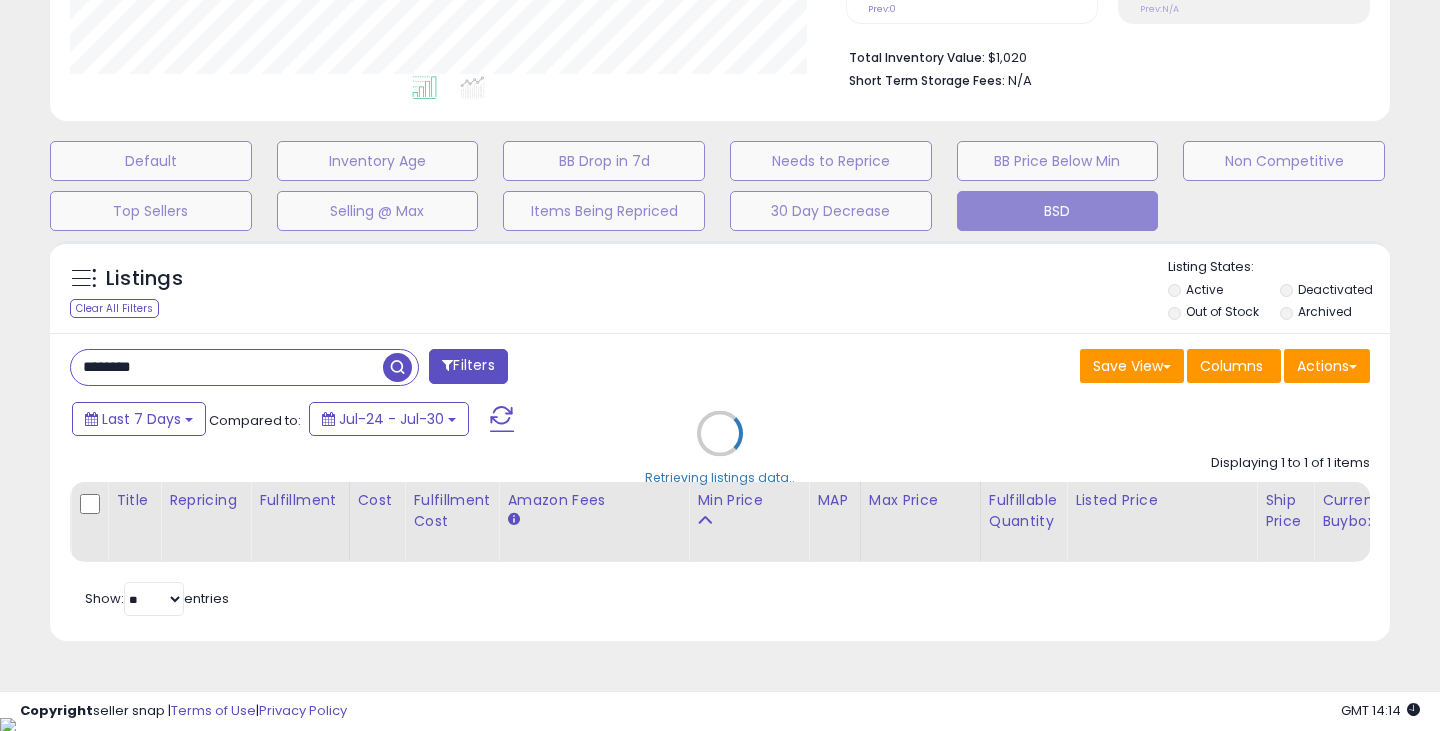 scroll, scrollTop: 999590, scrollLeft: 999224, axis: both 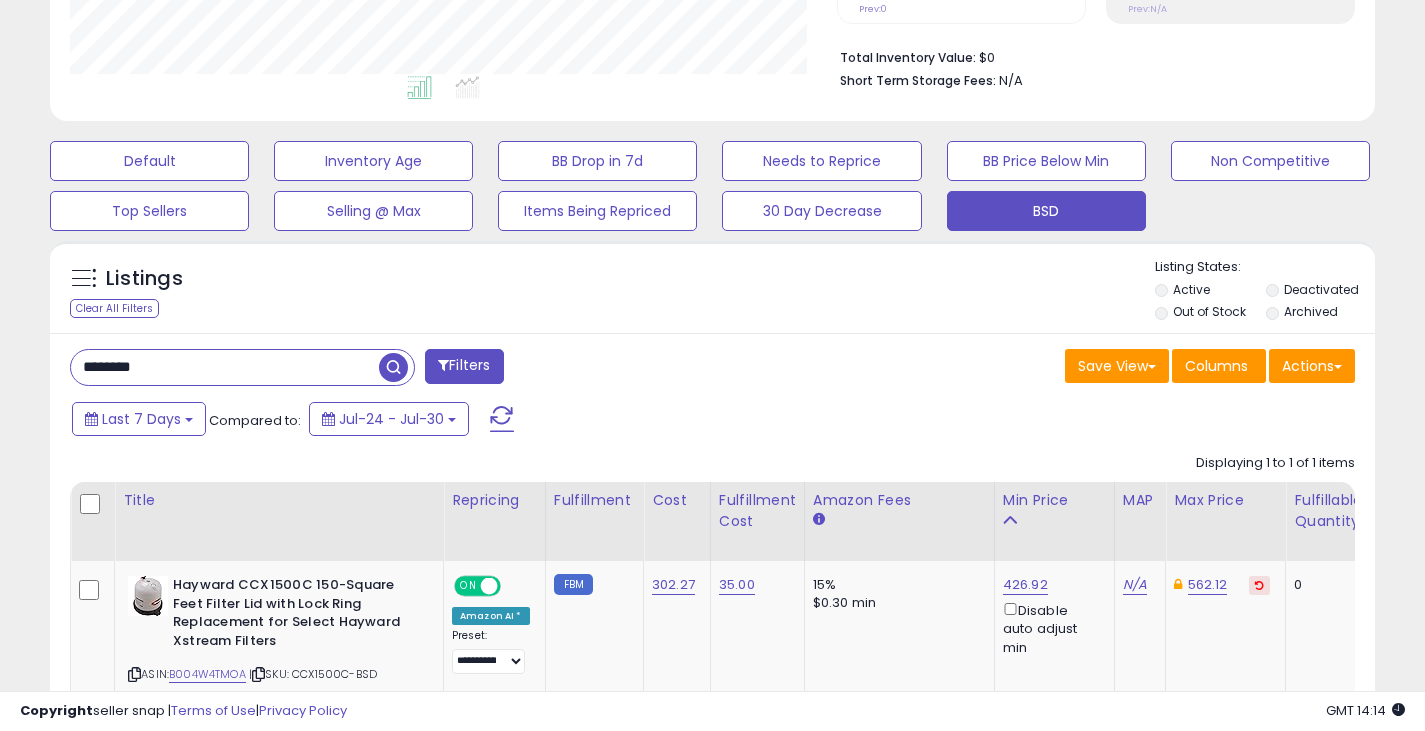 drag, startPoint x: 301, startPoint y: 373, endPoint x: 57, endPoint y: 377, distance: 244.03279 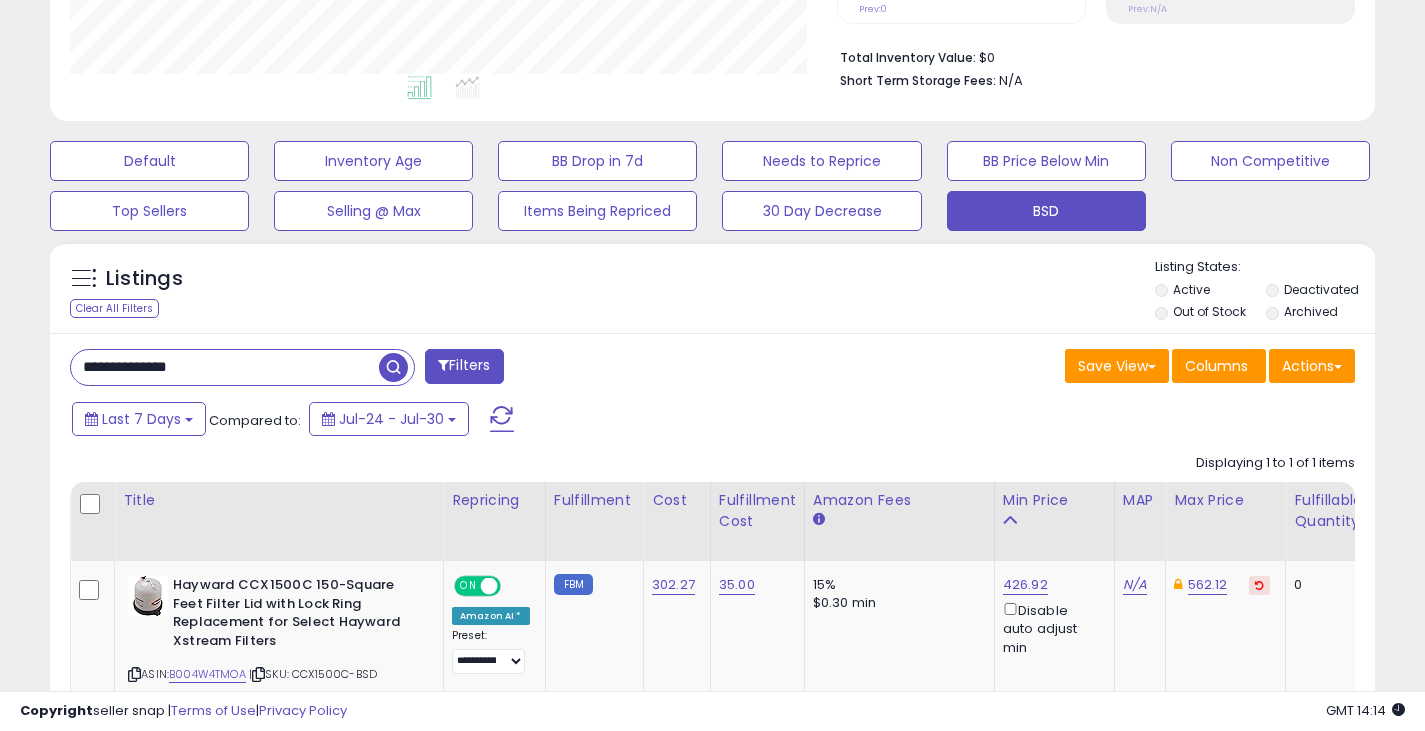 drag, startPoint x: 387, startPoint y: 370, endPoint x: 380, endPoint y: 362, distance: 10.630146 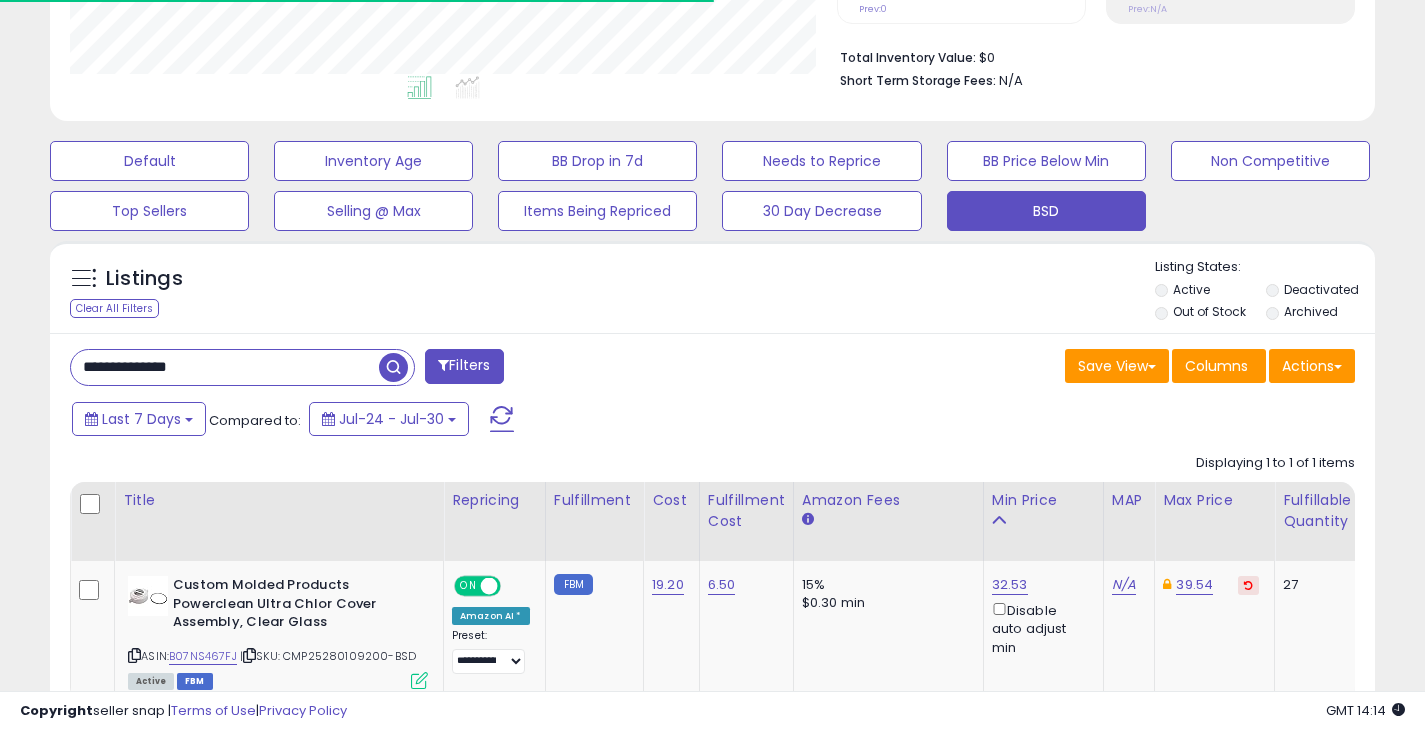 scroll, scrollTop: 410, scrollLeft: 767, axis: both 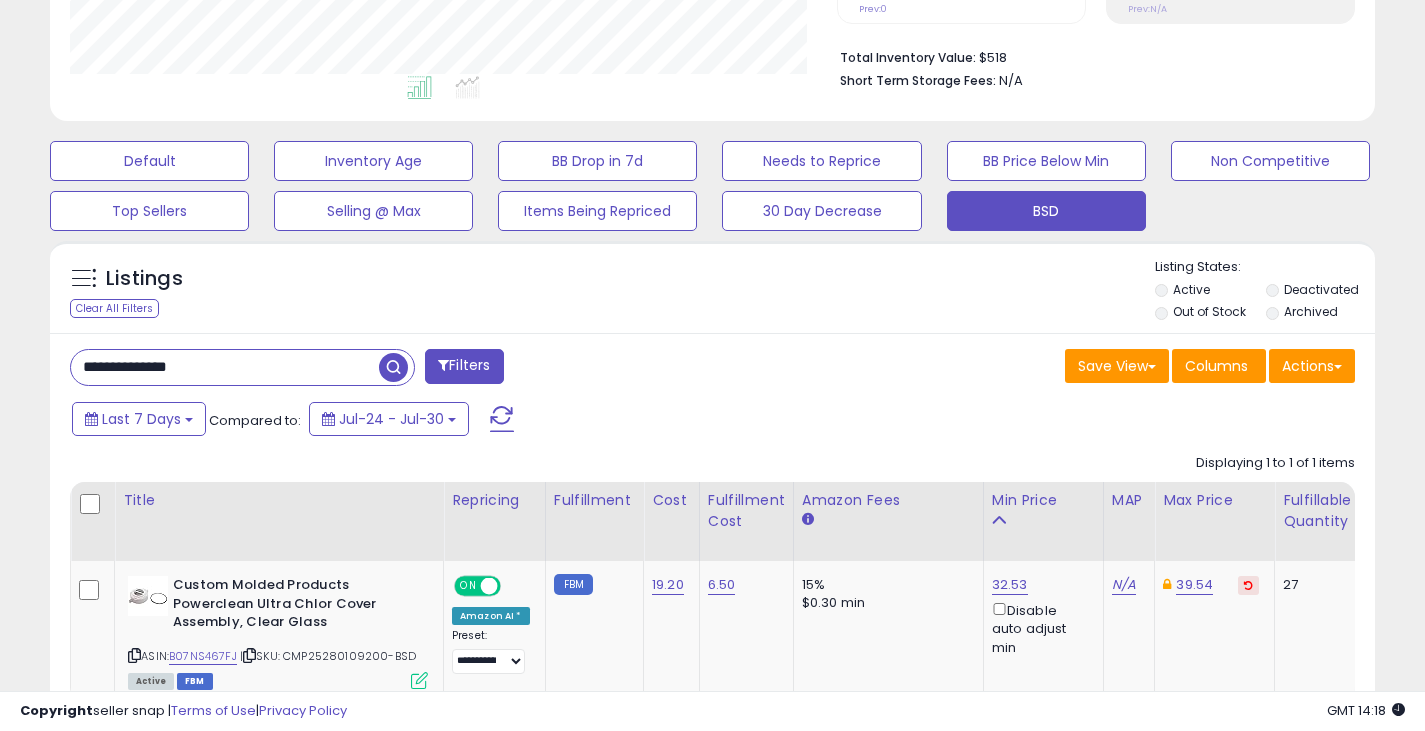 drag, startPoint x: 239, startPoint y: 371, endPoint x: 28, endPoint y: 363, distance: 211.15161 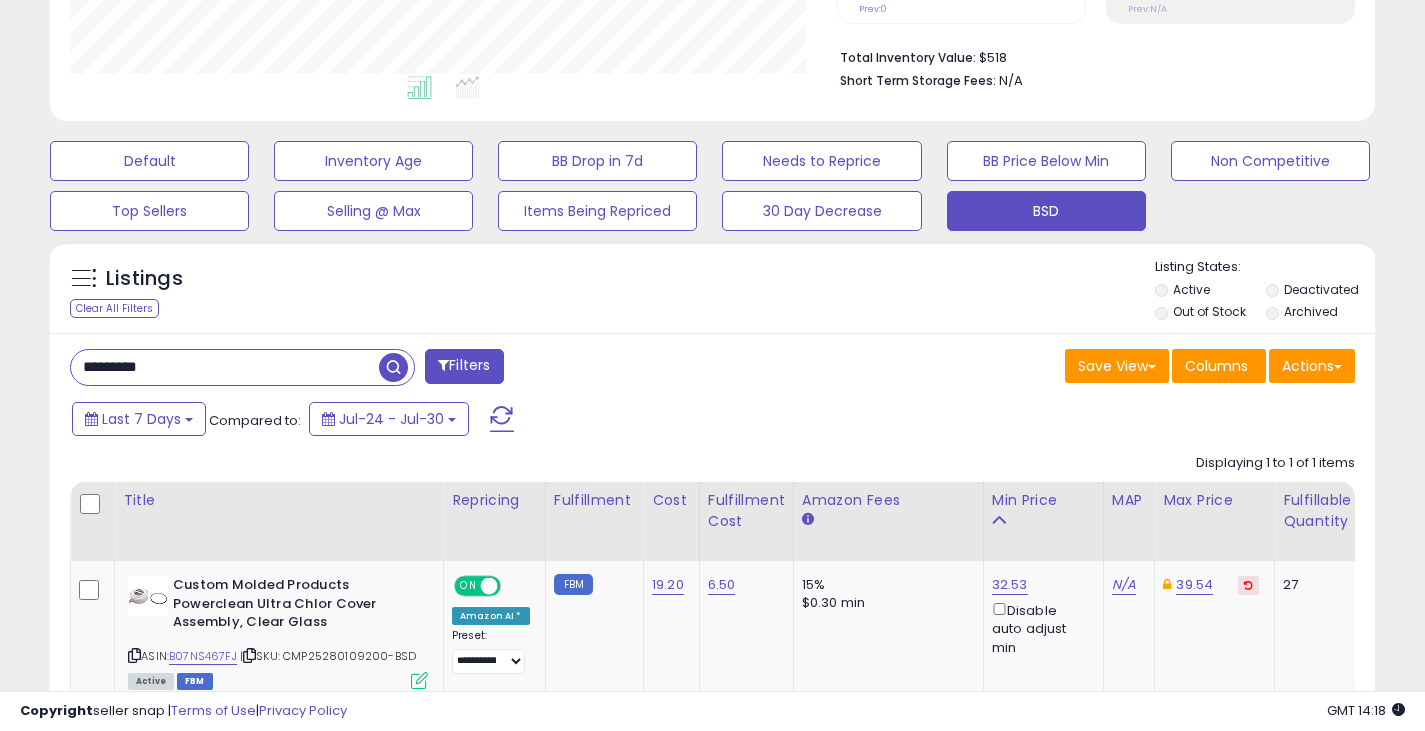 click at bounding box center (393, 367) 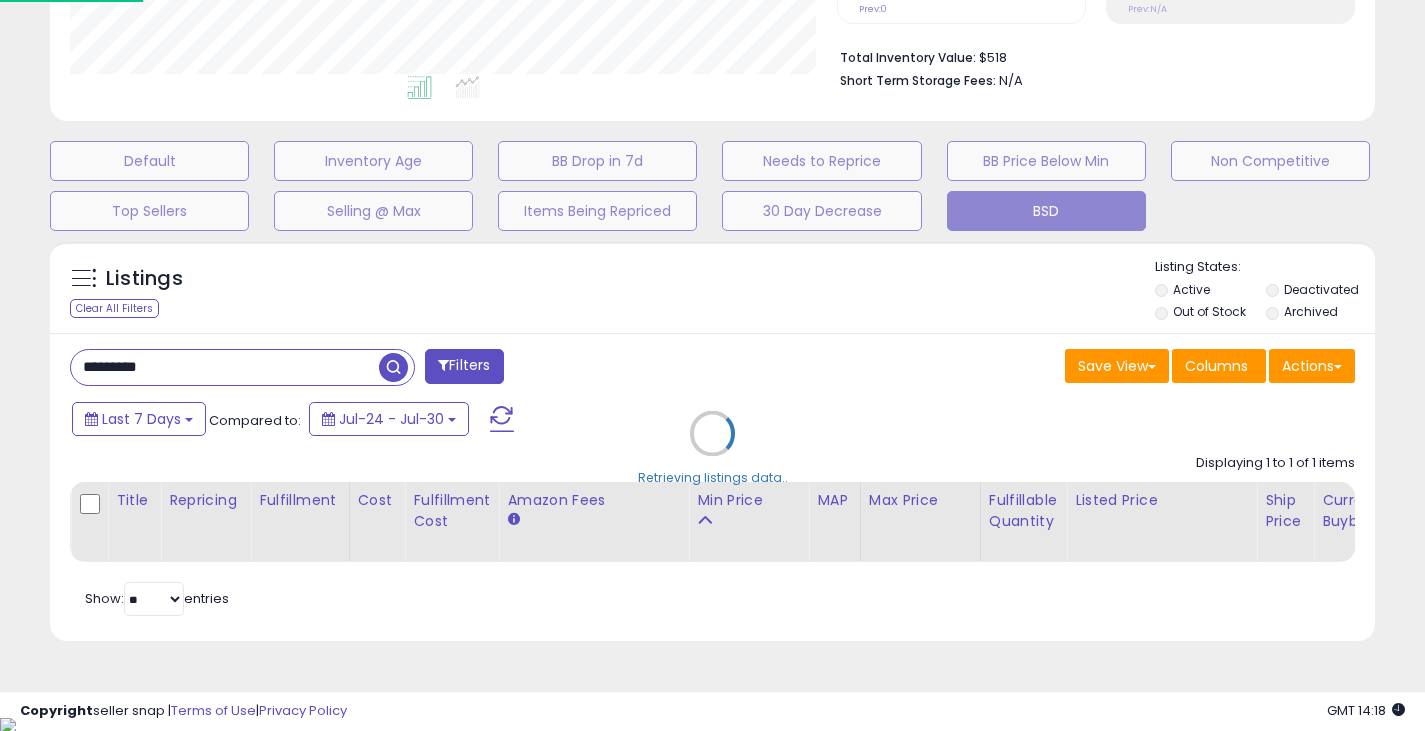 scroll, scrollTop: 999590, scrollLeft: 999224, axis: both 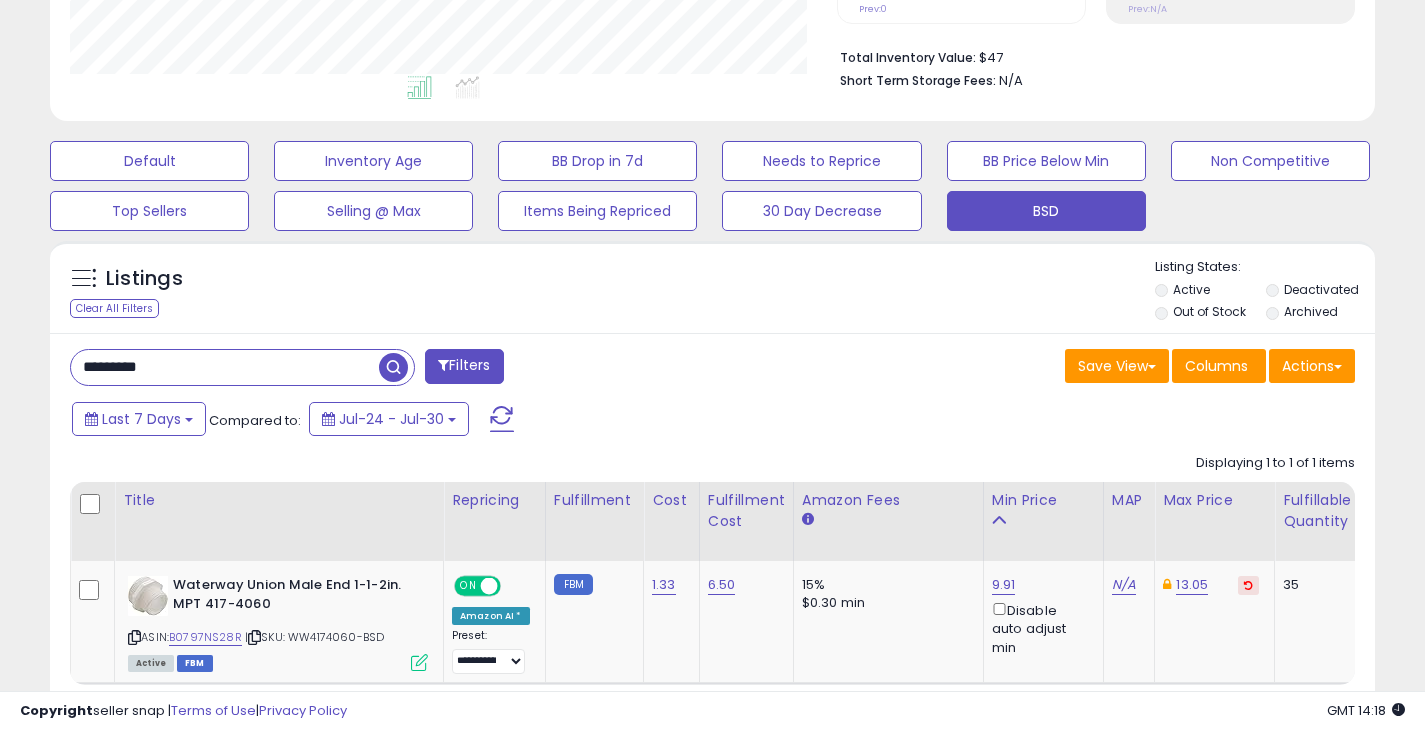 drag, startPoint x: 207, startPoint y: 360, endPoint x: 61, endPoint y: 359, distance: 146.00342 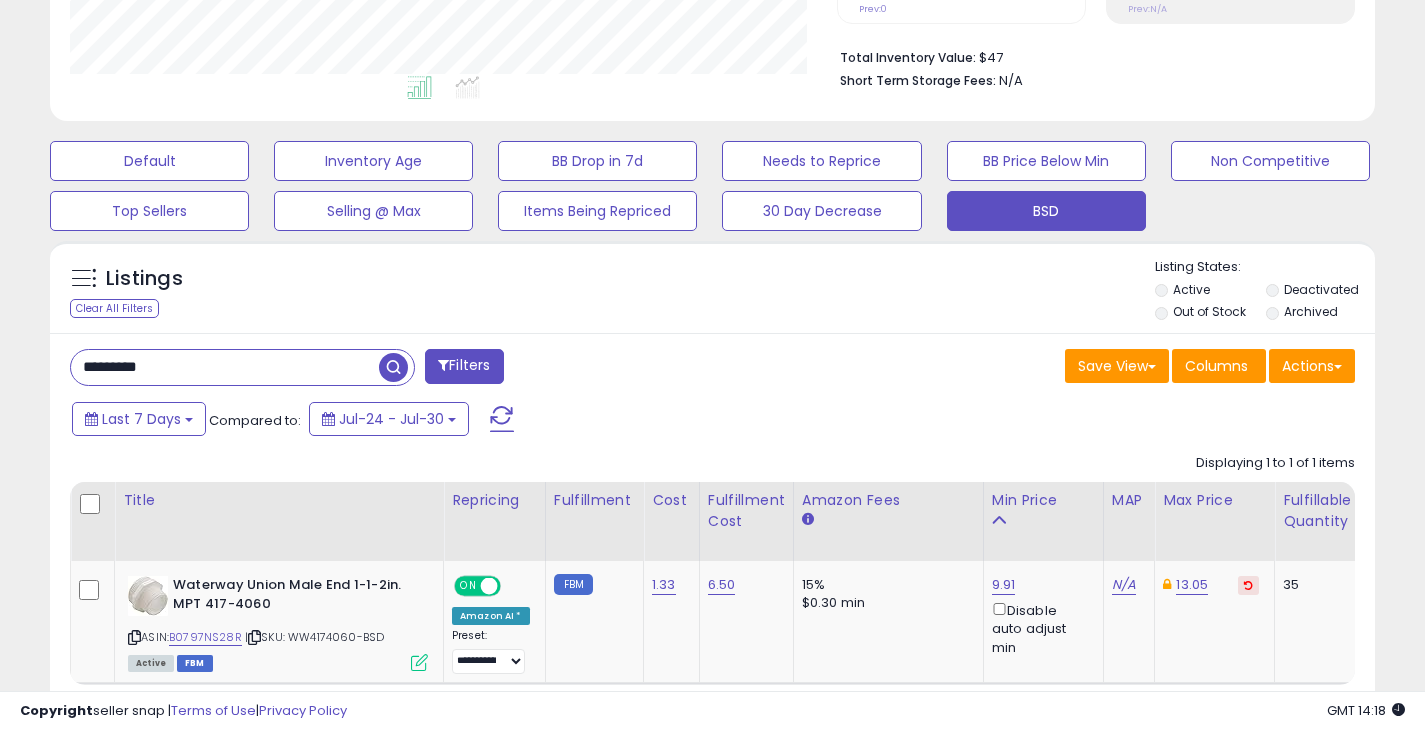click at bounding box center [393, 367] 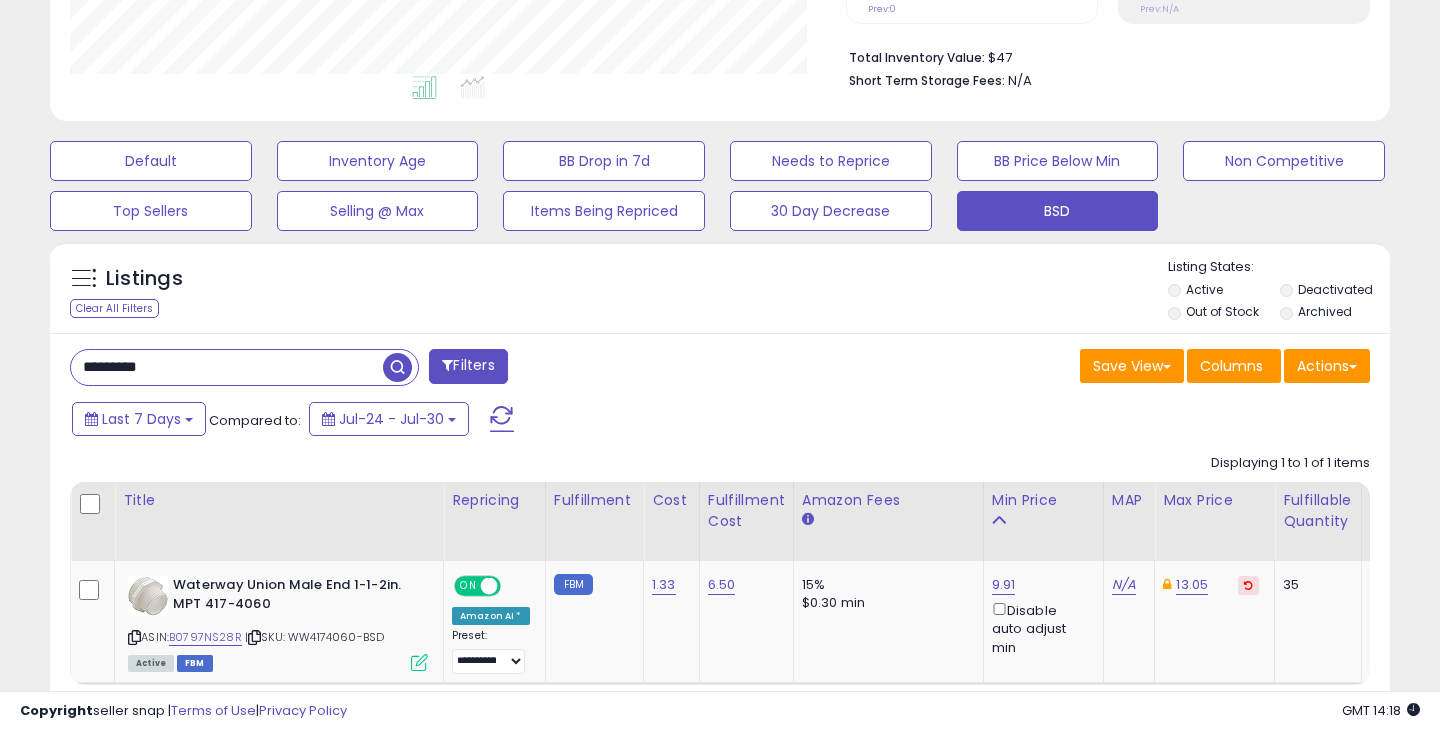 scroll, scrollTop: 999590, scrollLeft: 999224, axis: both 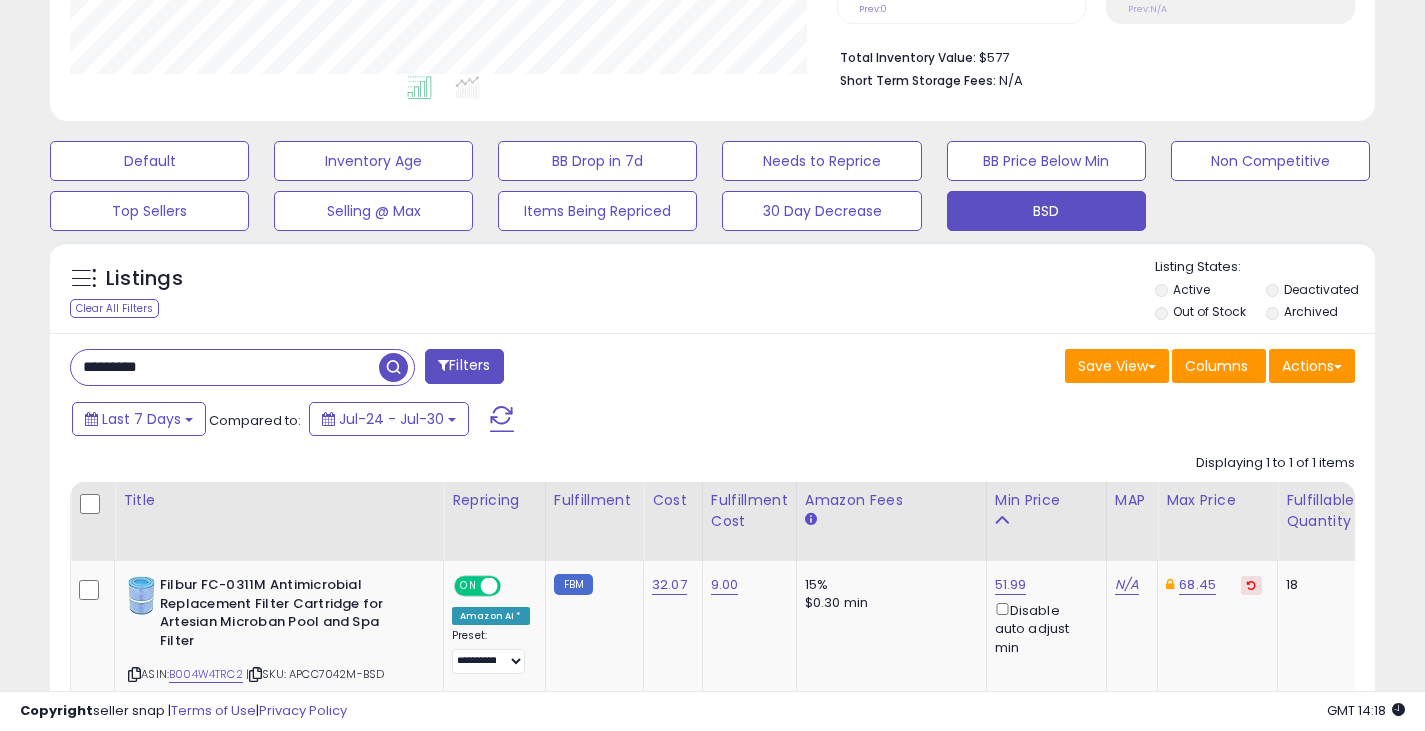 drag, startPoint x: 195, startPoint y: 364, endPoint x: 67, endPoint y: 353, distance: 128.47179 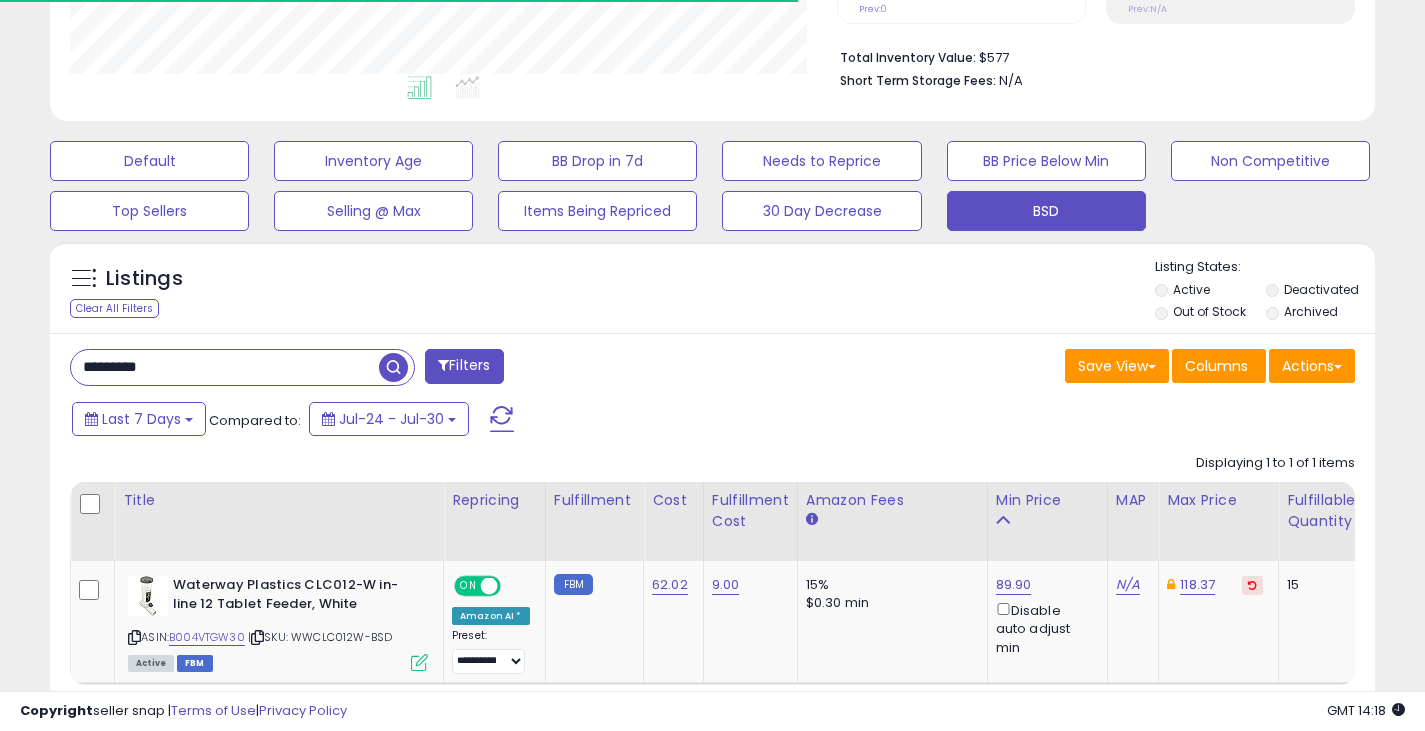 scroll, scrollTop: 410, scrollLeft: 767, axis: both 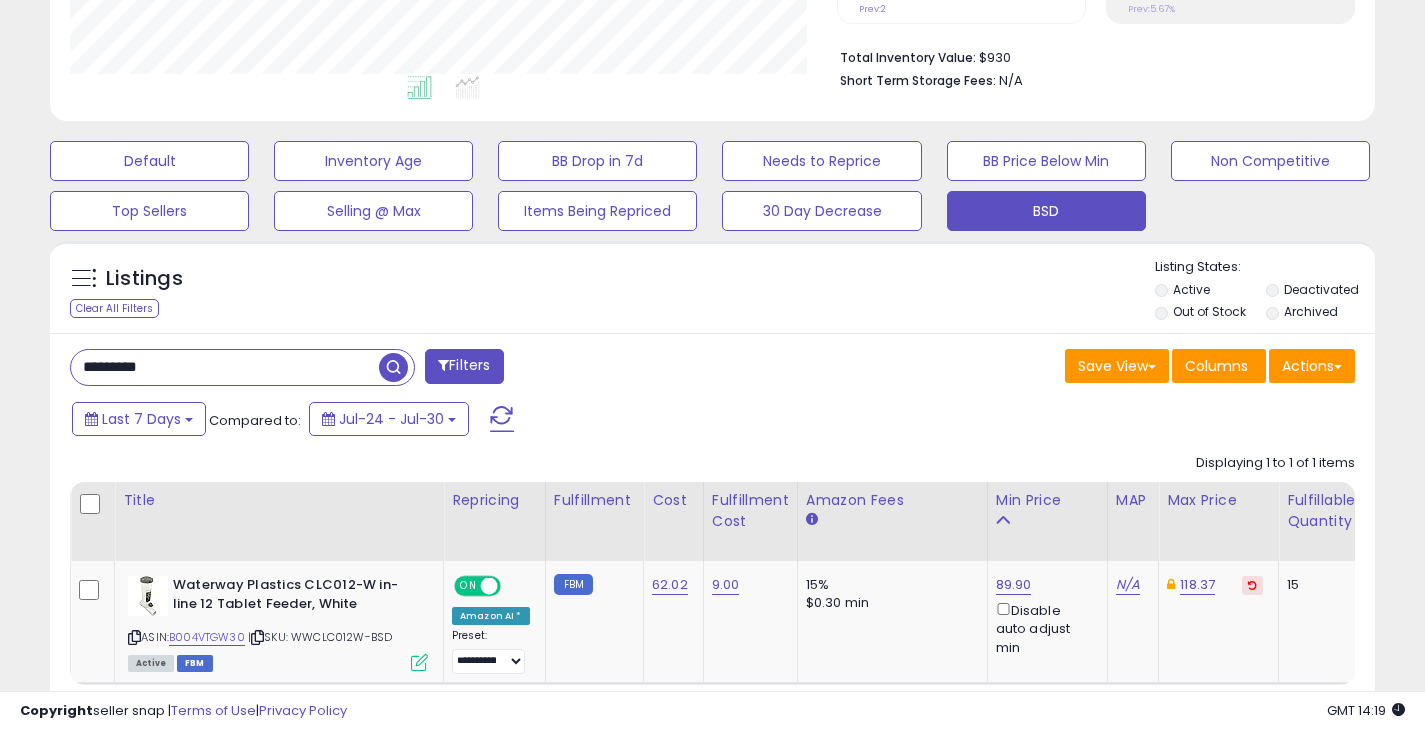 drag, startPoint x: 209, startPoint y: 373, endPoint x: 34, endPoint y: 382, distance: 175.23128 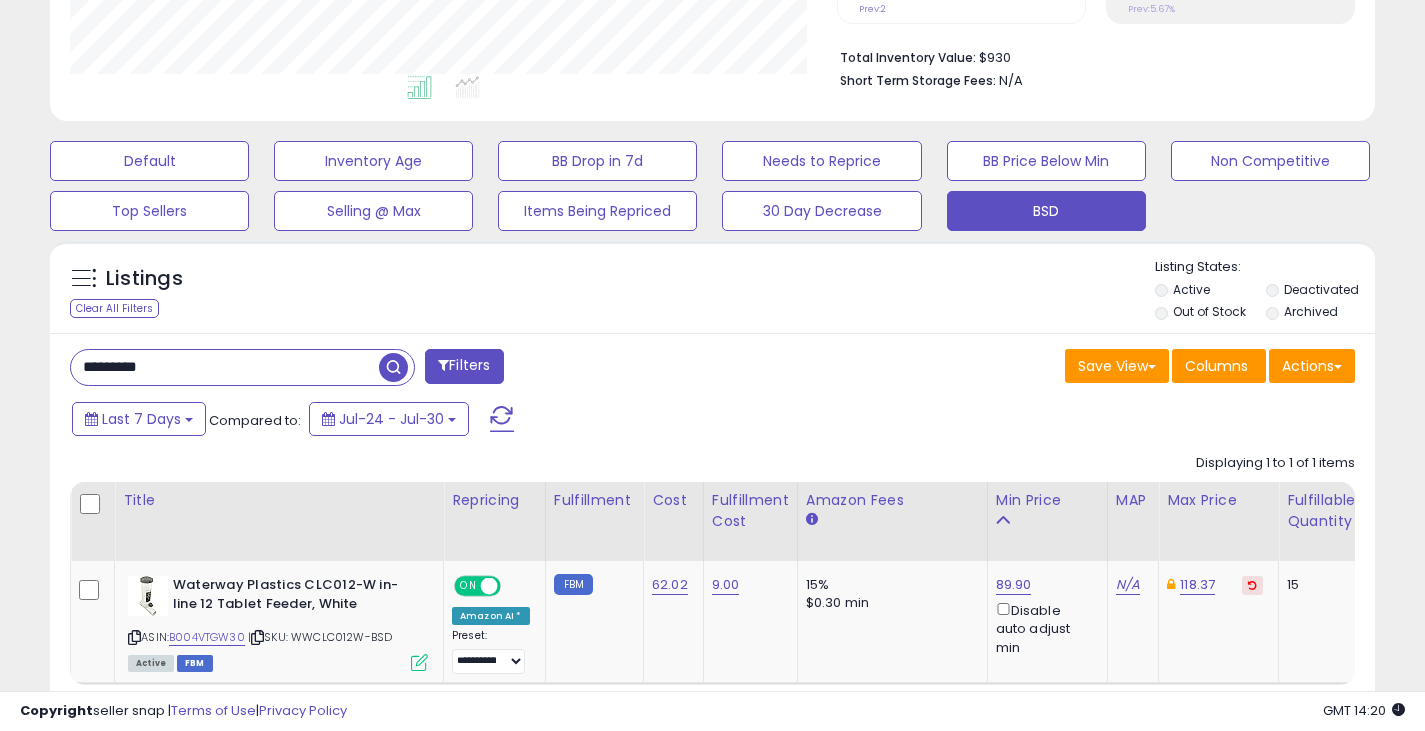 paste 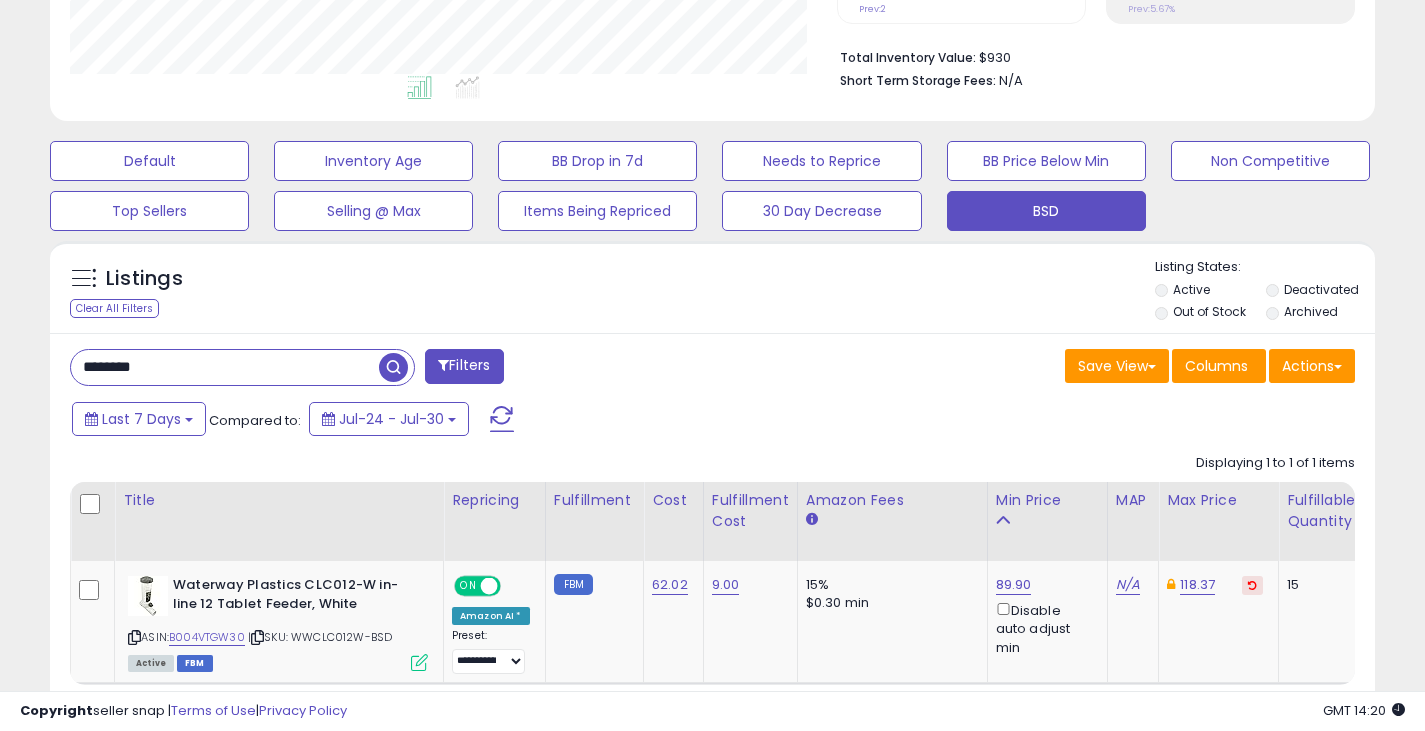 click at bounding box center [393, 367] 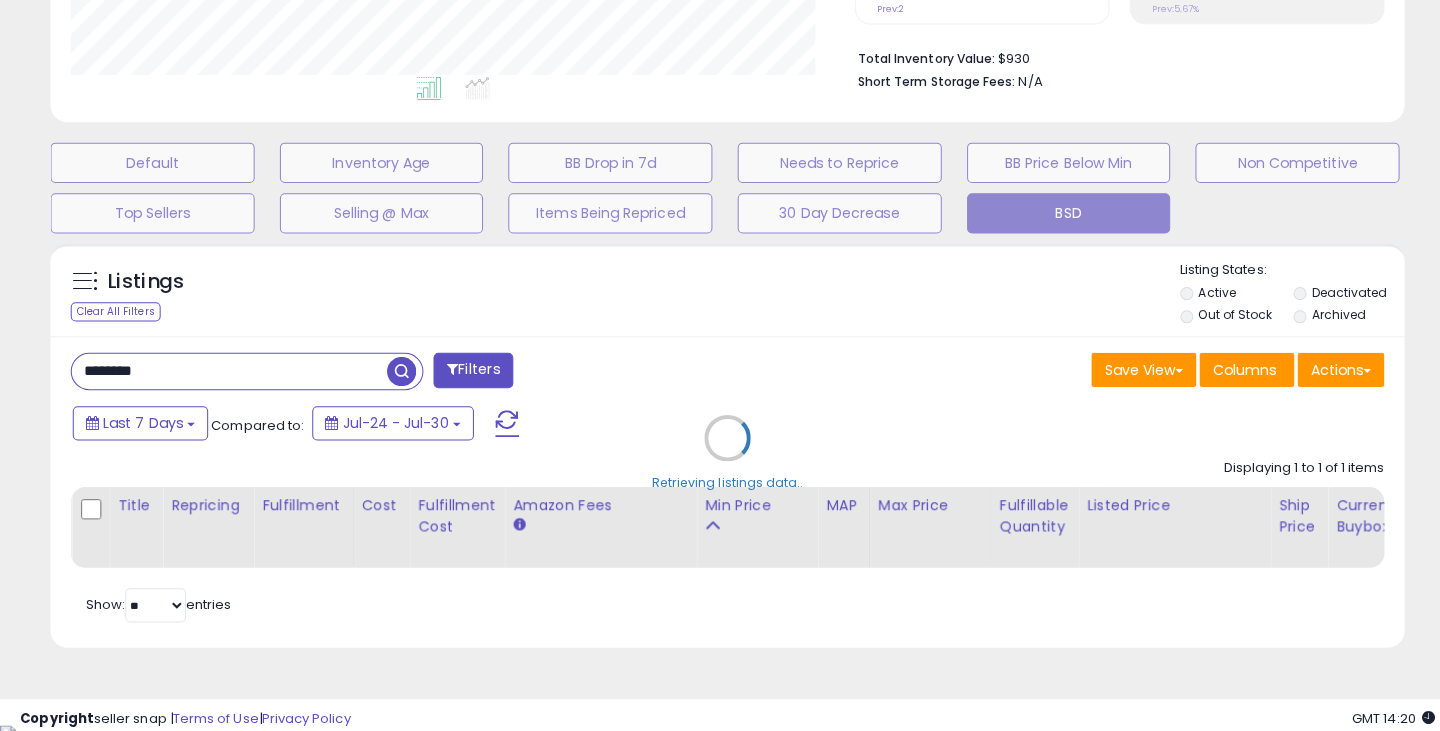 scroll, scrollTop: 999590, scrollLeft: 999224, axis: both 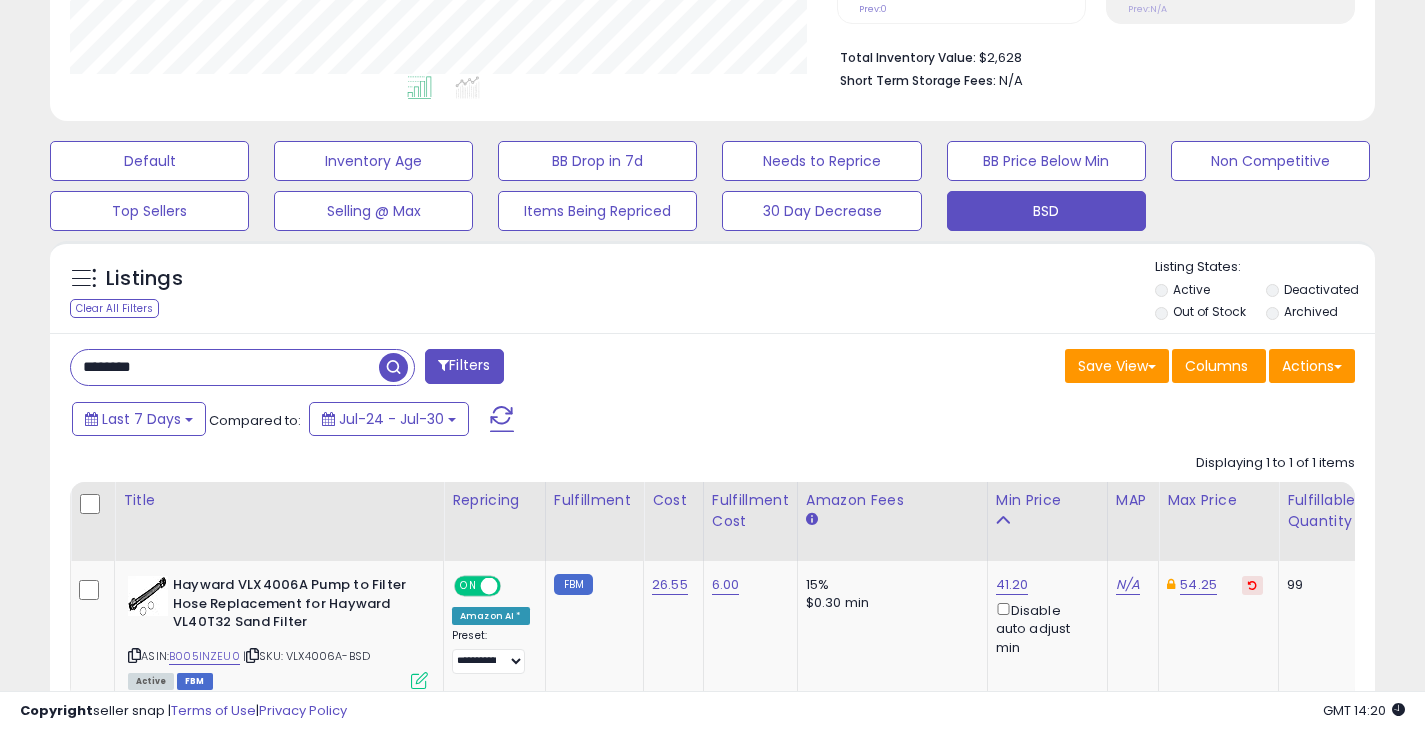 drag, startPoint x: 90, startPoint y: 378, endPoint x: 56, endPoint y: 370, distance: 34.928497 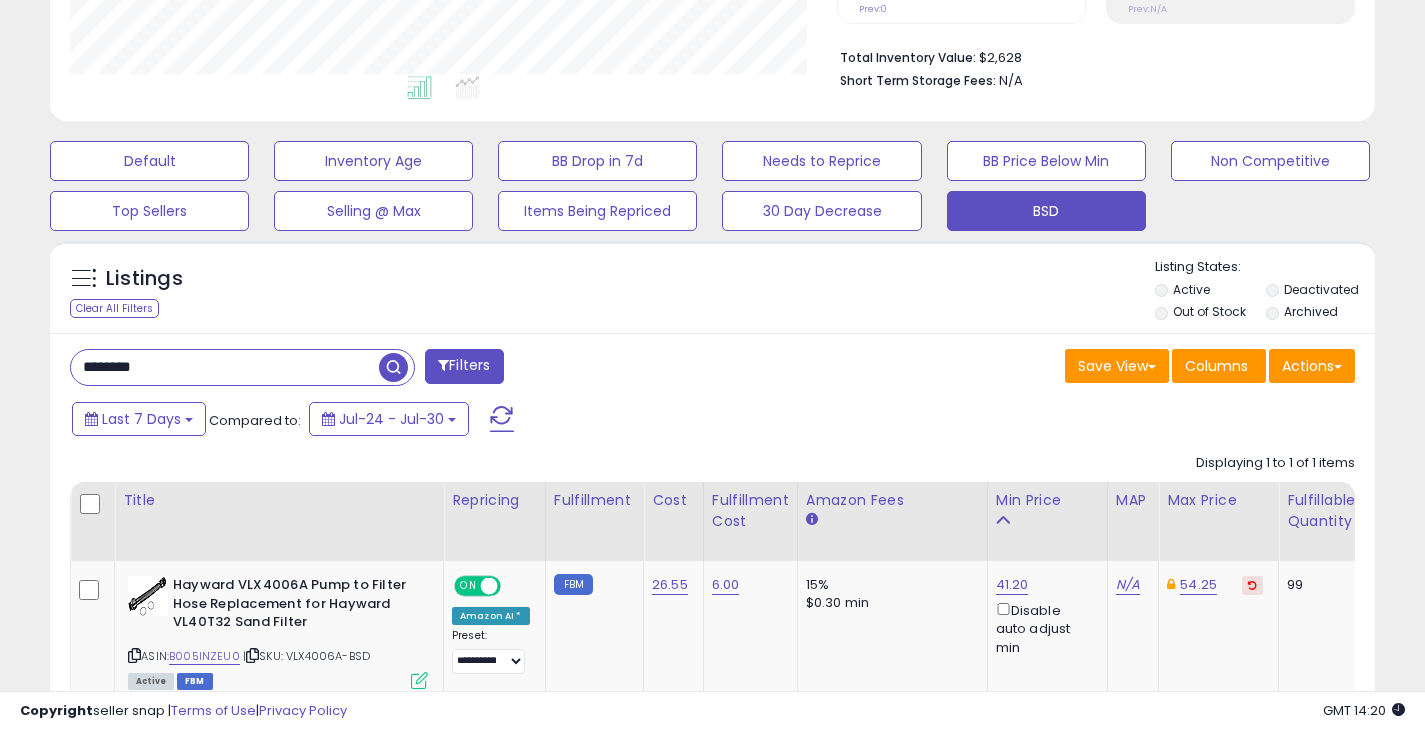 paste on "*" 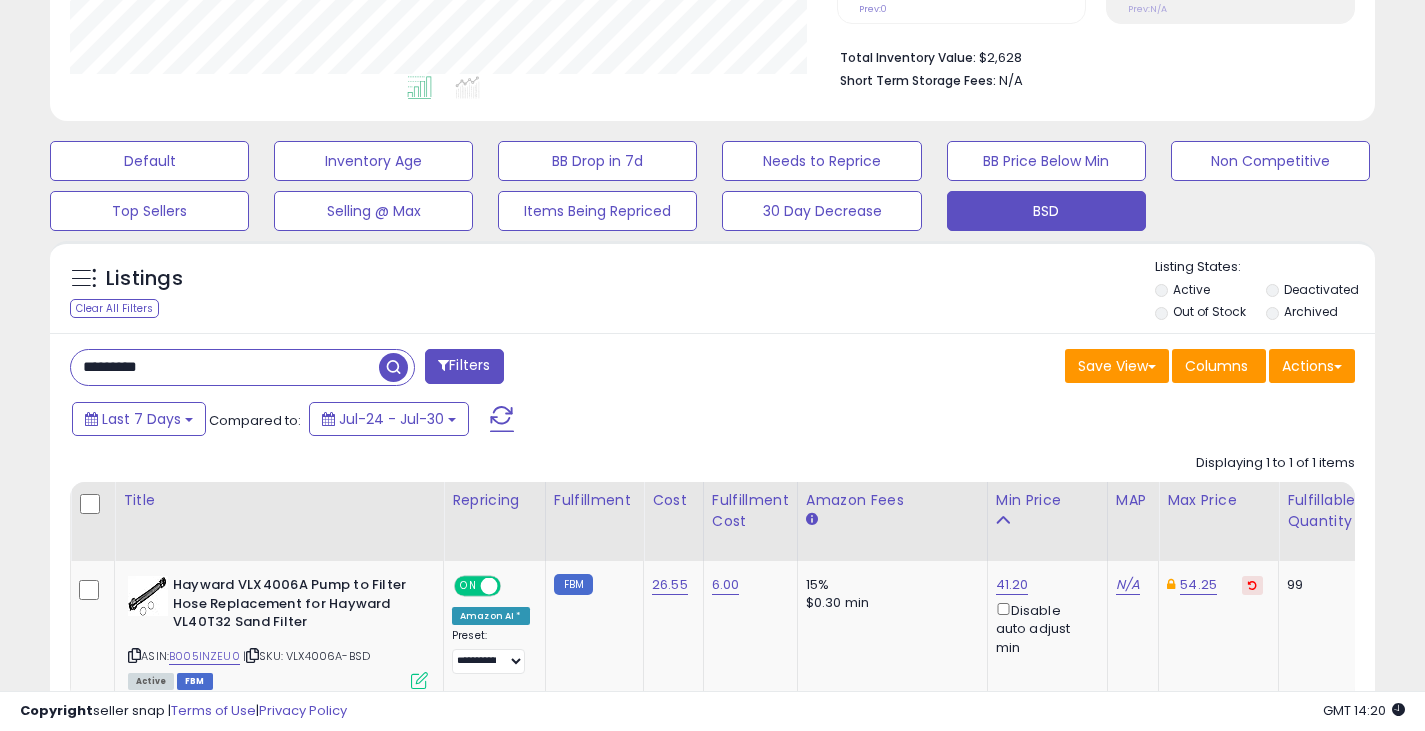 click at bounding box center [393, 367] 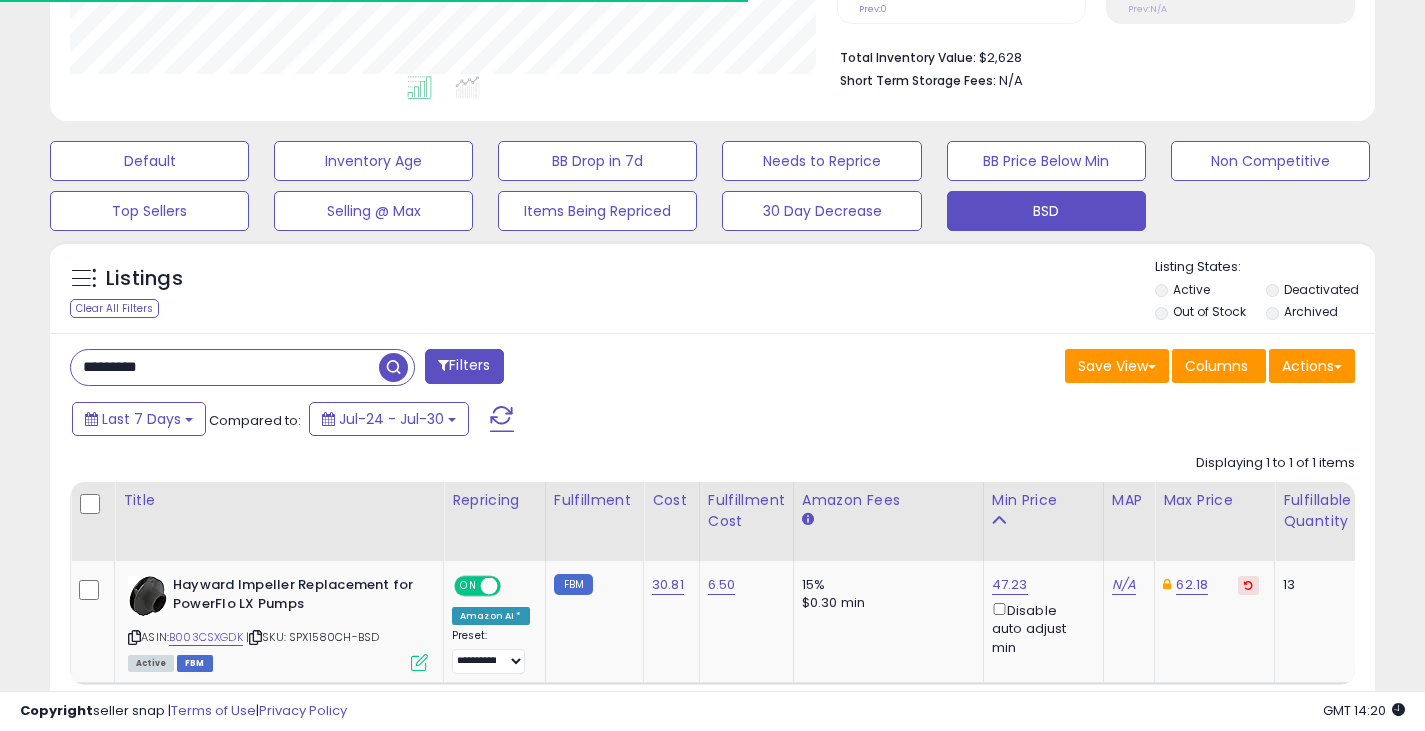 scroll, scrollTop: 410, scrollLeft: 767, axis: both 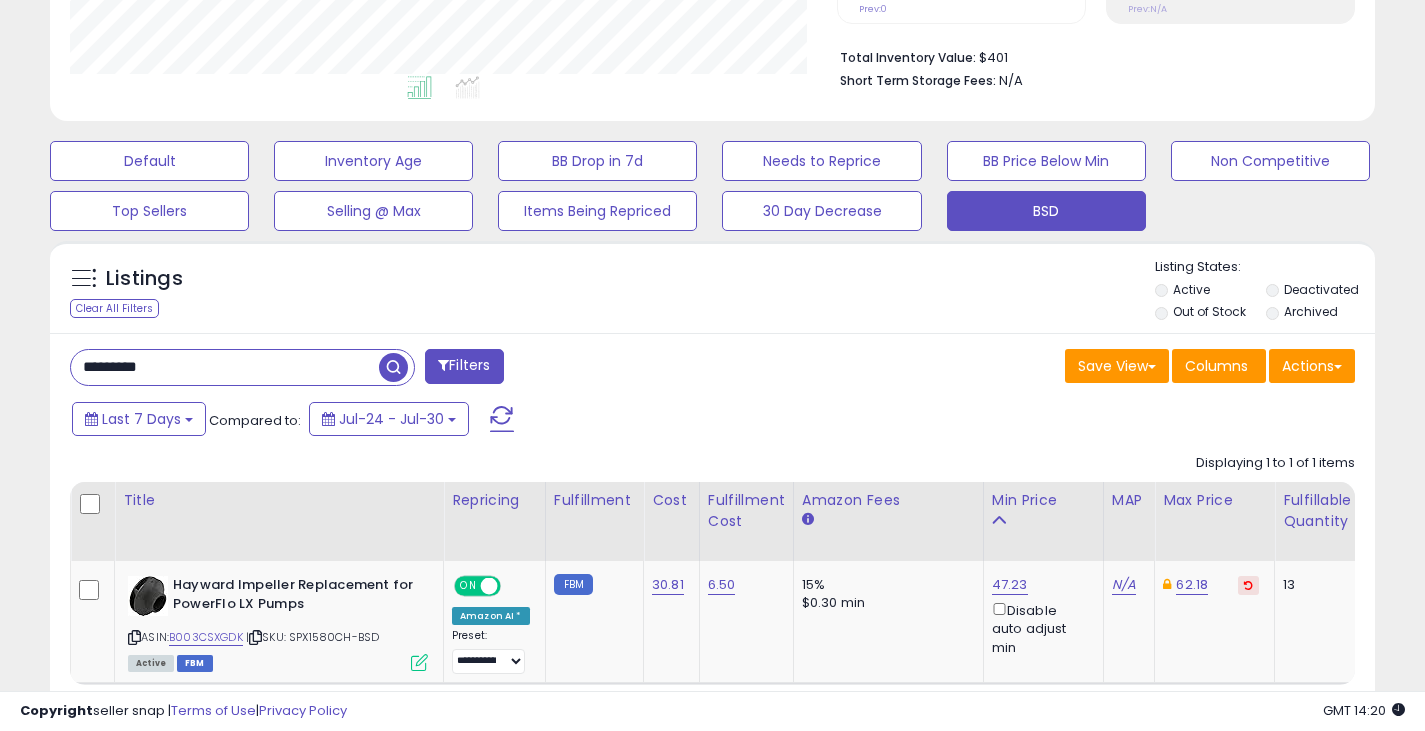 drag, startPoint x: 108, startPoint y: 373, endPoint x: 68, endPoint y: 374, distance: 40.012497 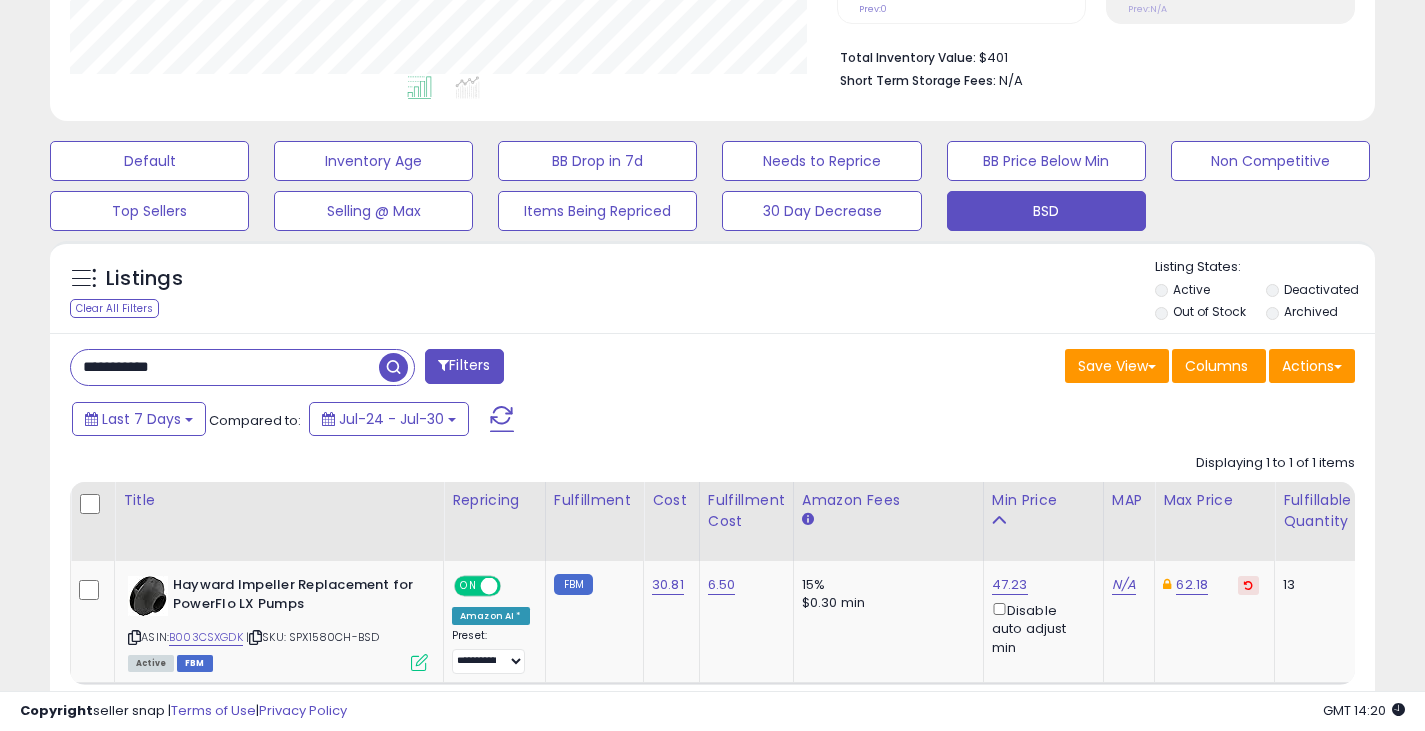 click at bounding box center [393, 367] 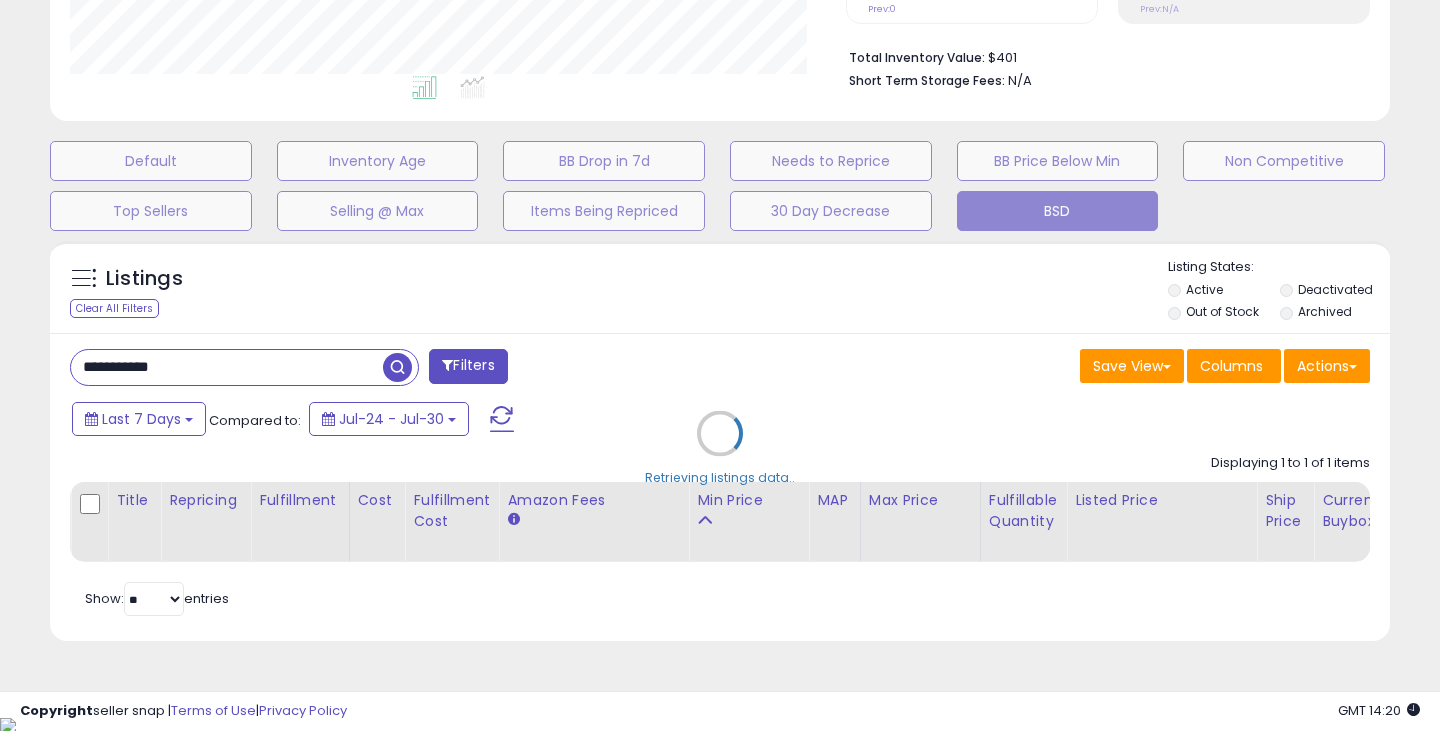 scroll, scrollTop: 999590, scrollLeft: 999224, axis: both 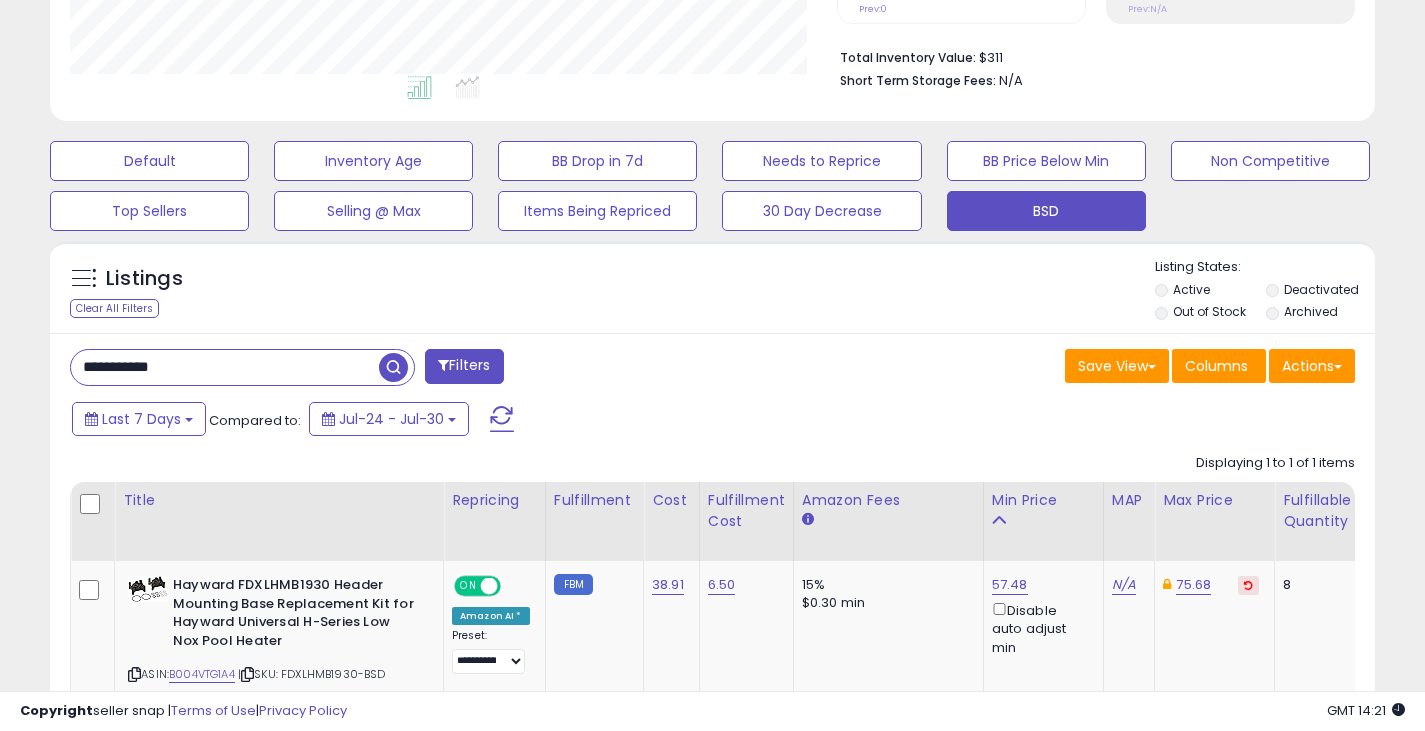 drag, startPoint x: 197, startPoint y: 374, endPoint x: -114, endPoint y: 358, distance: 311.41132 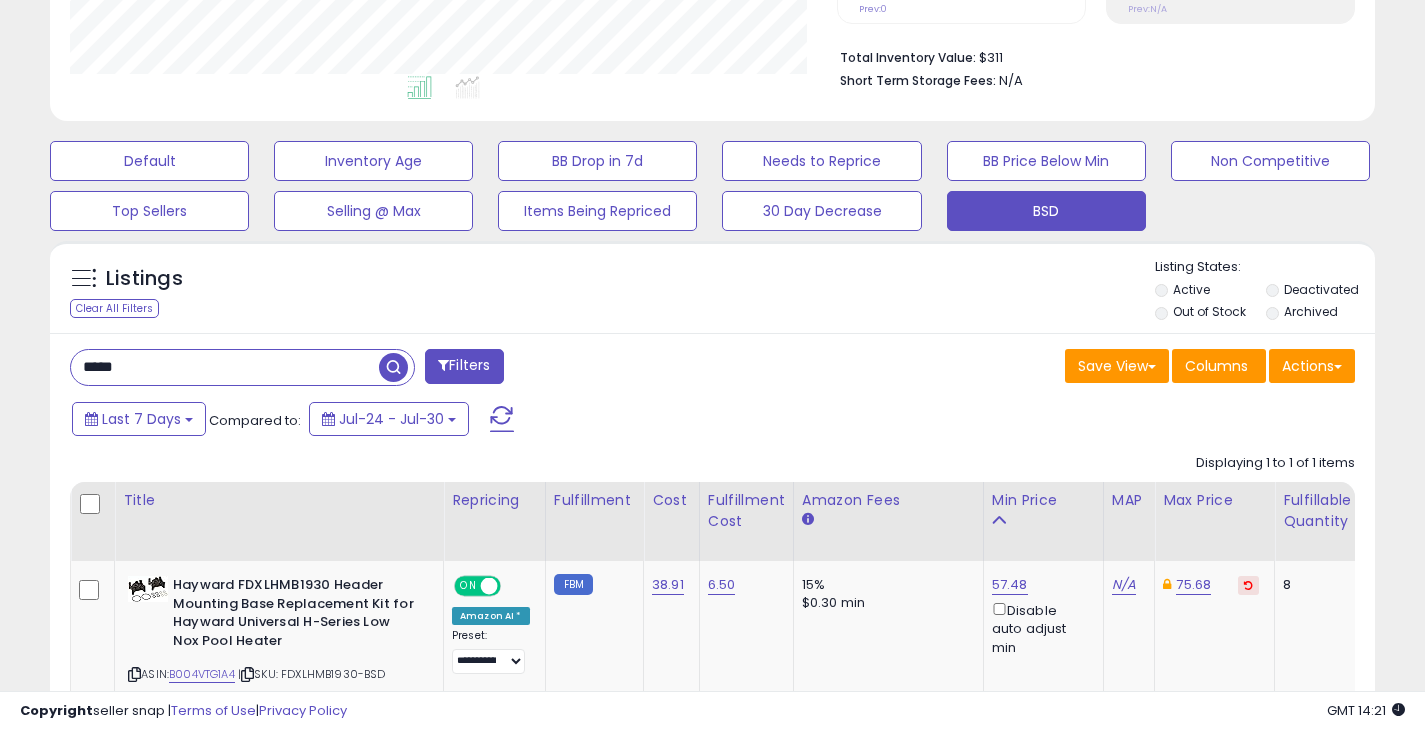 click at bounding box center (393, 367) 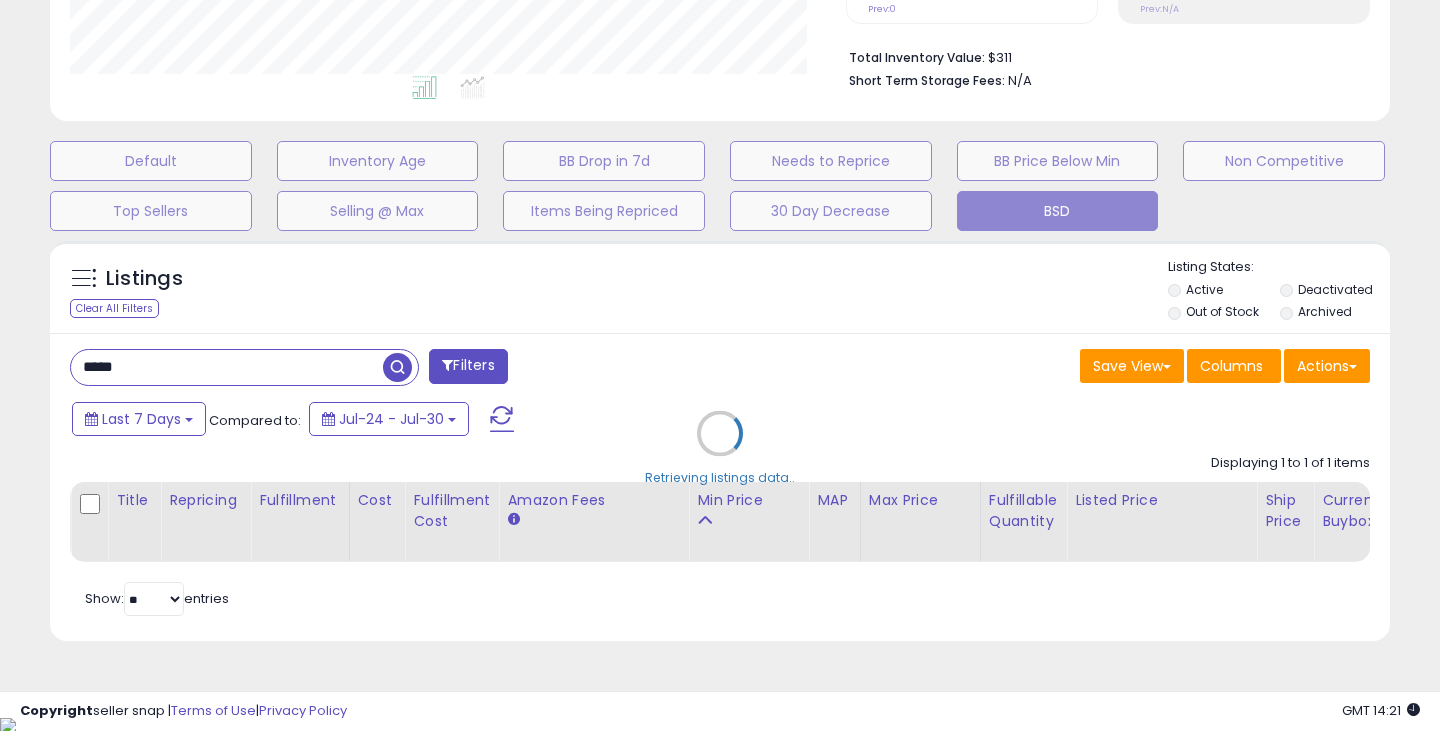 scroll, scrollTop: 999590, scrollLeft: 999224, axis: both 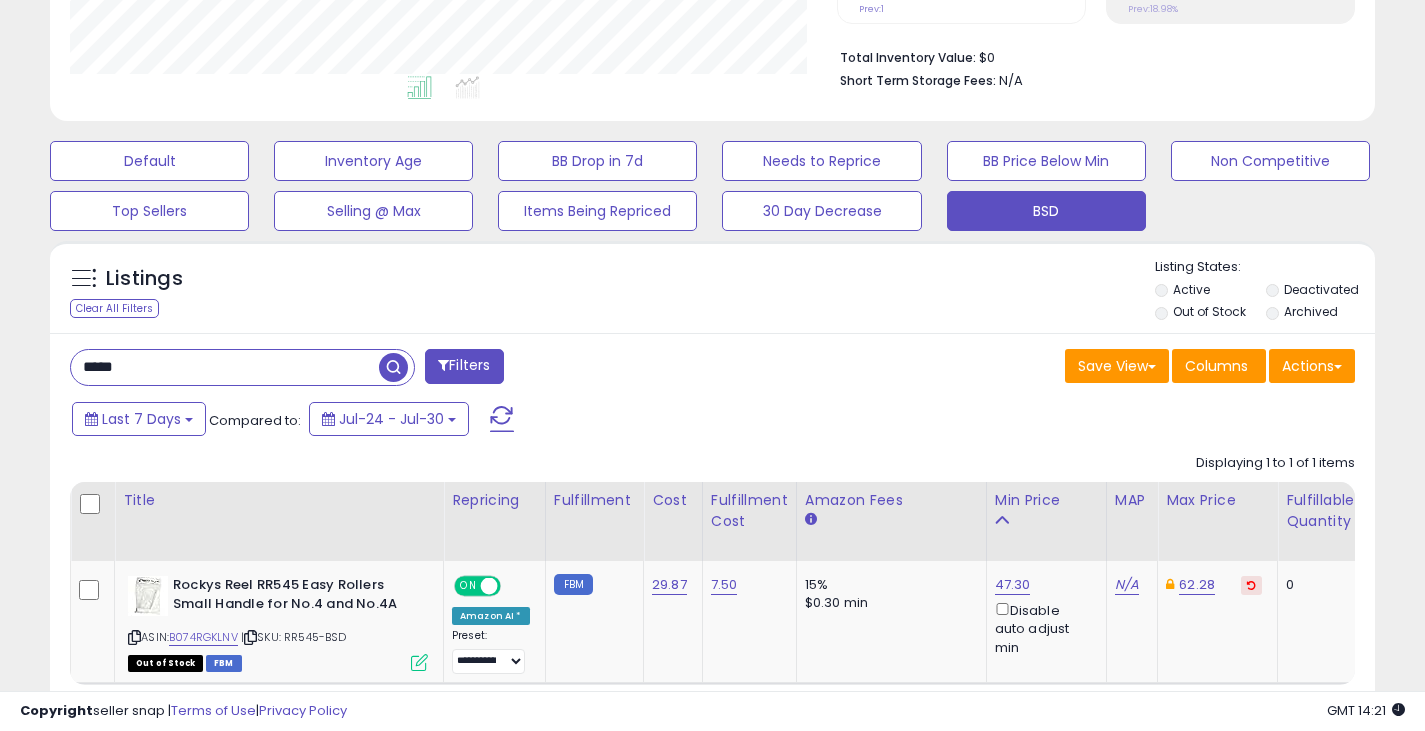 drag, startPoint x: 189, startPoint y: 369, endPoint x: 53, endPoint y: 389, distance: 137.46272 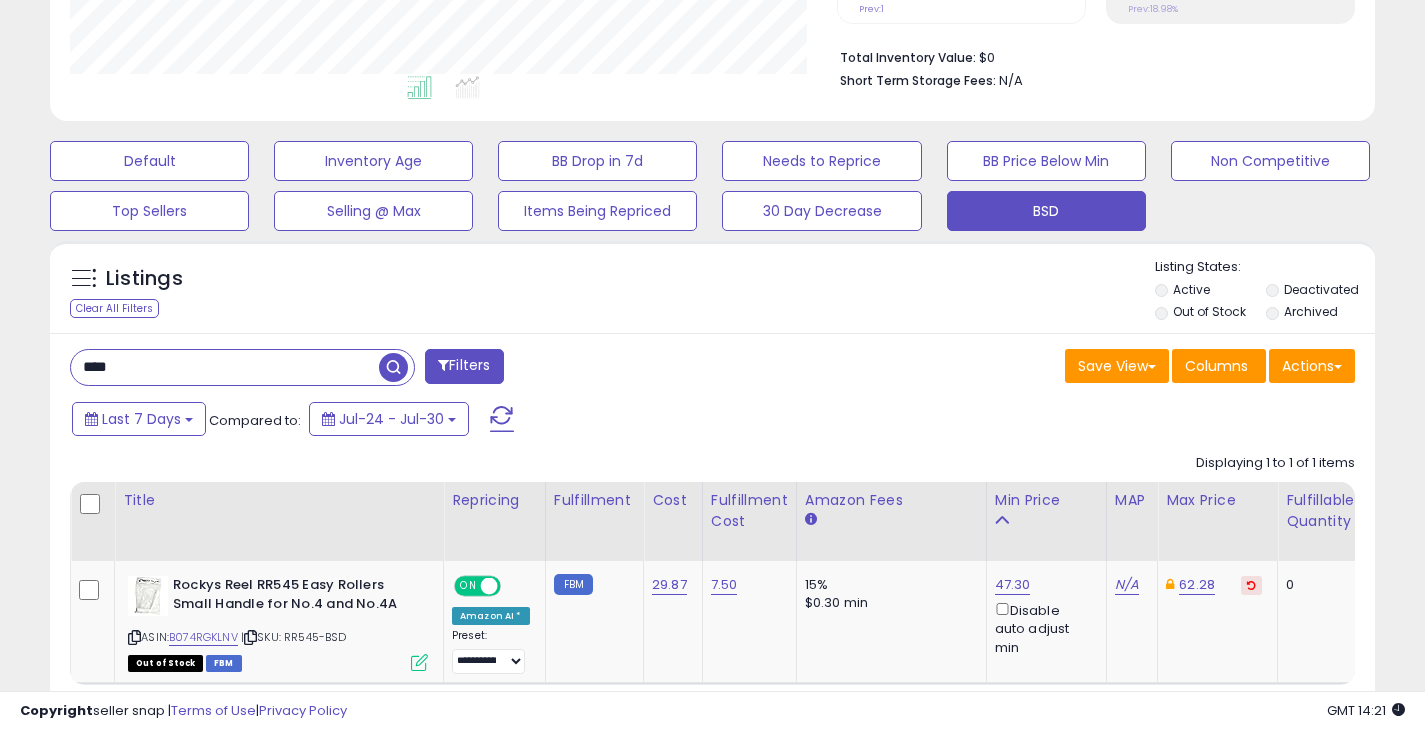 click at bounding box center [393, 367] 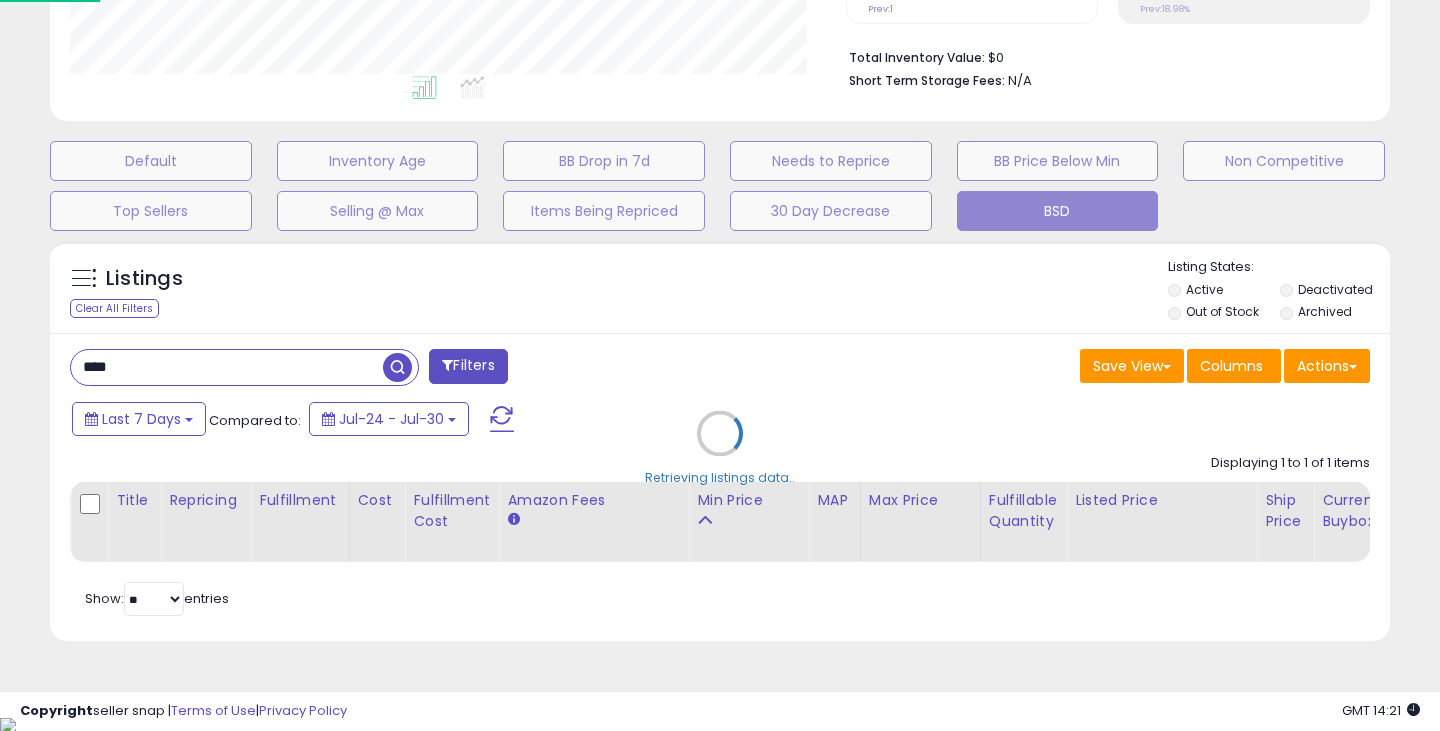 scroll, scrollTop: 999590, scrollLeft: 999224, axis: both 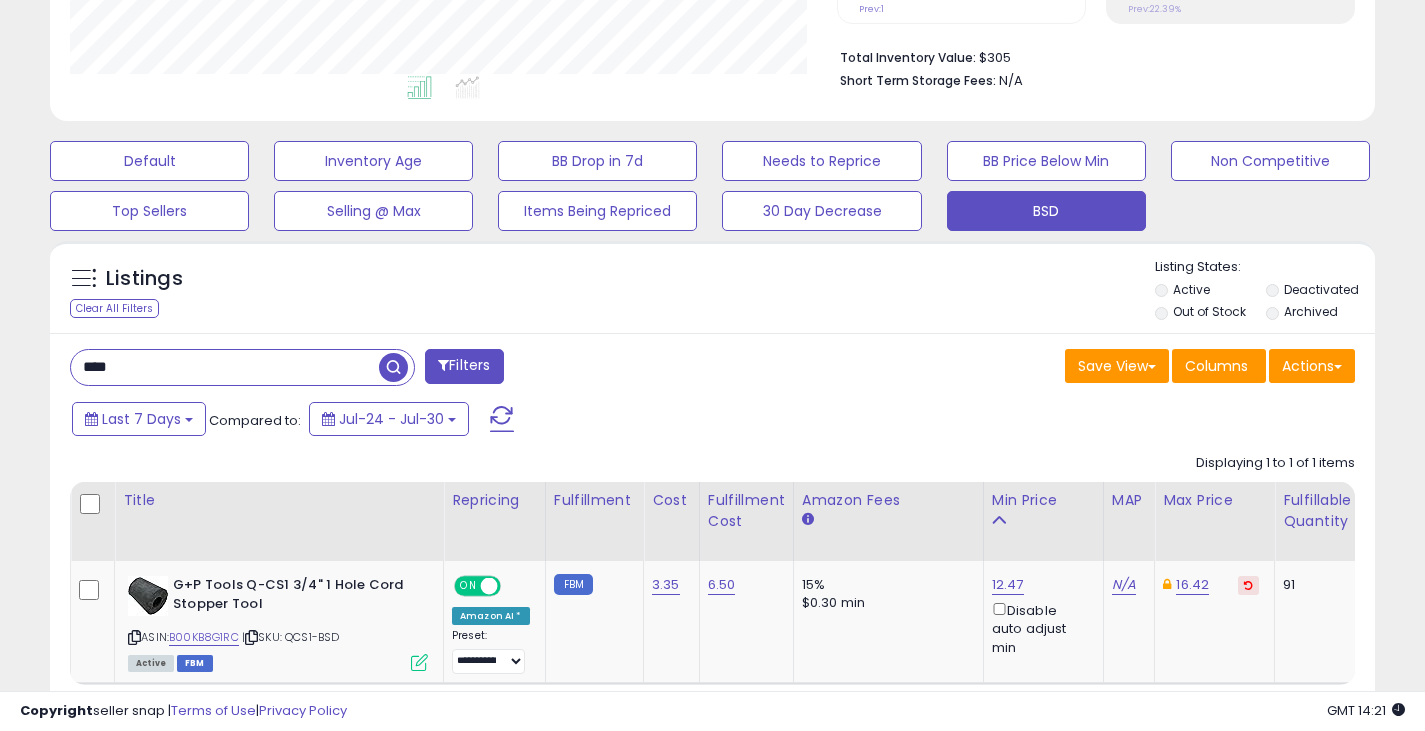 drag, startPoint x: 154, startPoint y: 371, endPoint x: -3, endPoint y: 379, distance: 157.20369 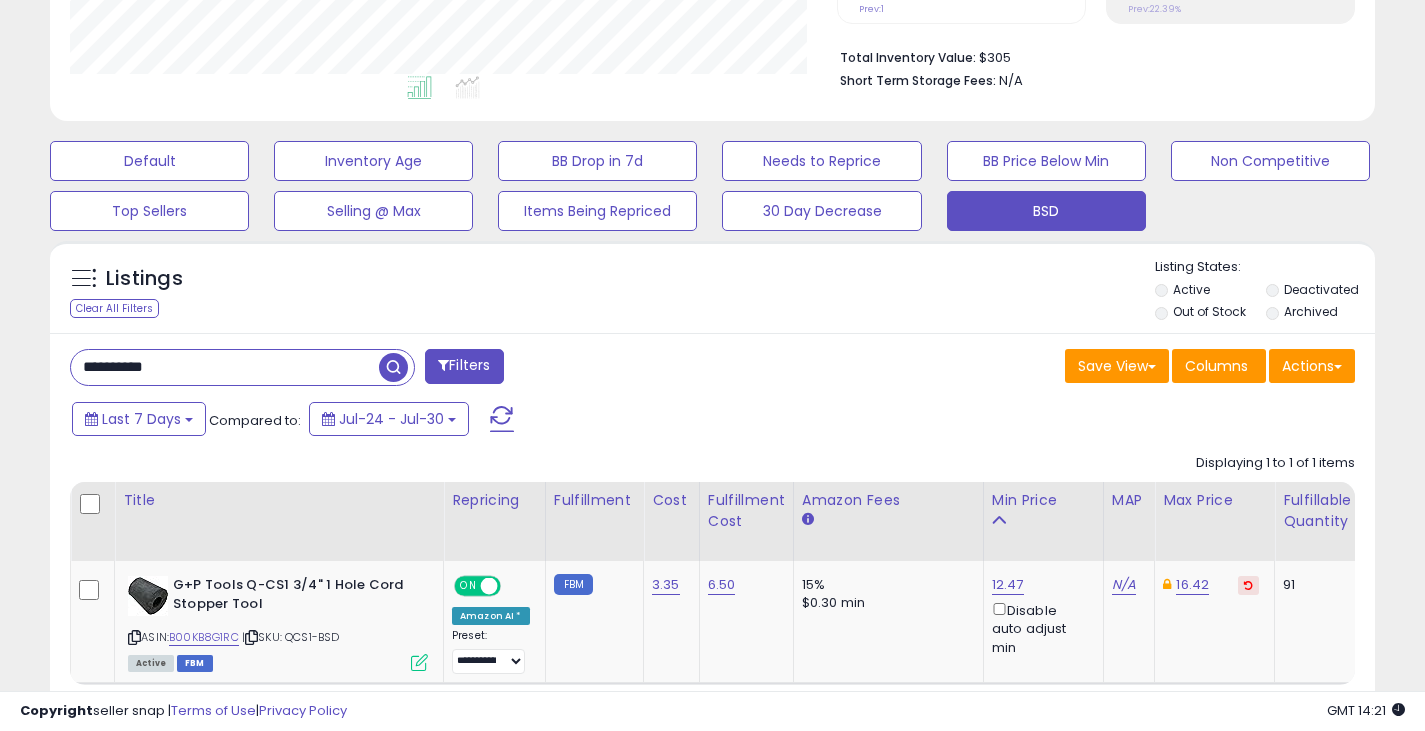 click at bounding box center [393, 367] 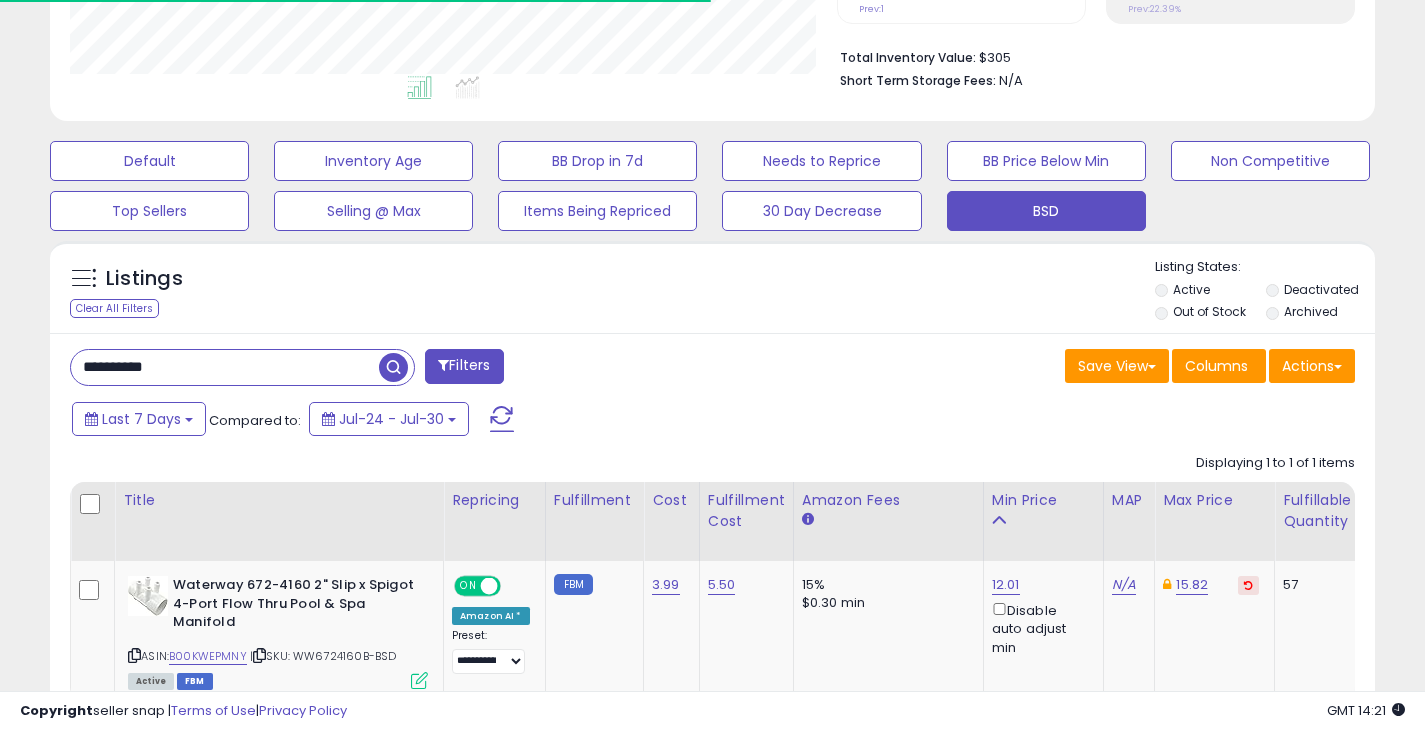 scroll, scrollTop: 410, scrollLeft: 767, axis: both 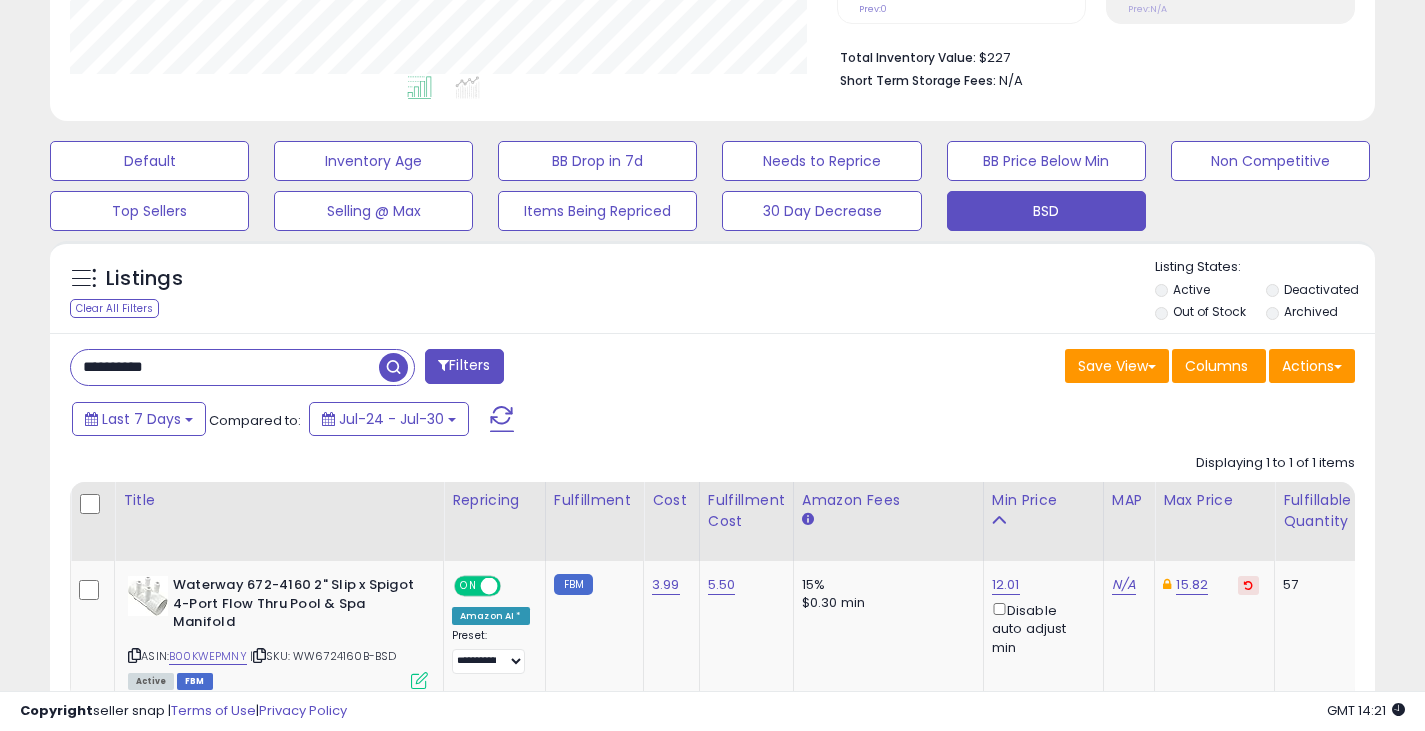 drag, startPoint x: 211, startPoint y: 377, endPoint x: 12, endPoint y: 363, distance: 199.49185 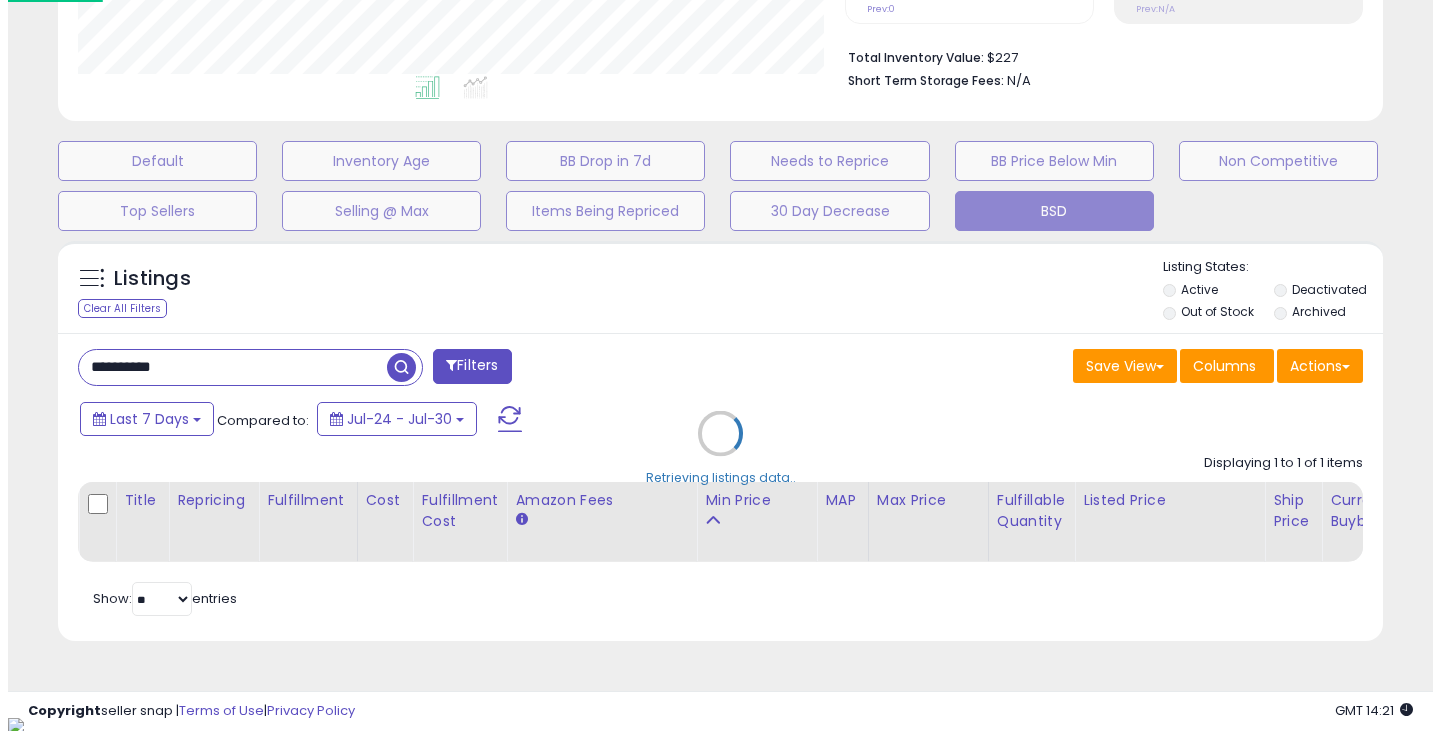 scroll, scrollTop: 999590, scrollLeft: 999224, axis: both 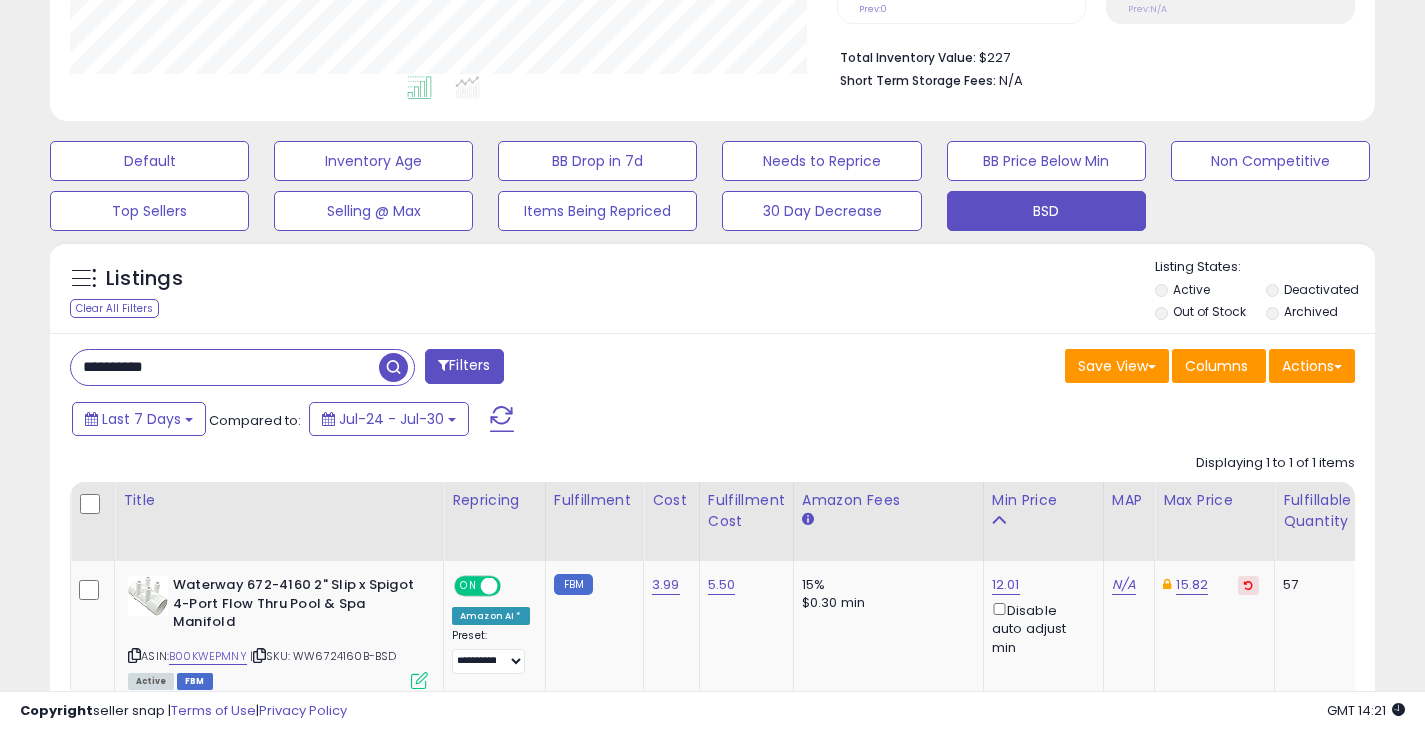 drag, startPoint x: 273, startPoint y: 380, endPoint x: 10, endPoint y: 378, distance: 263.0076 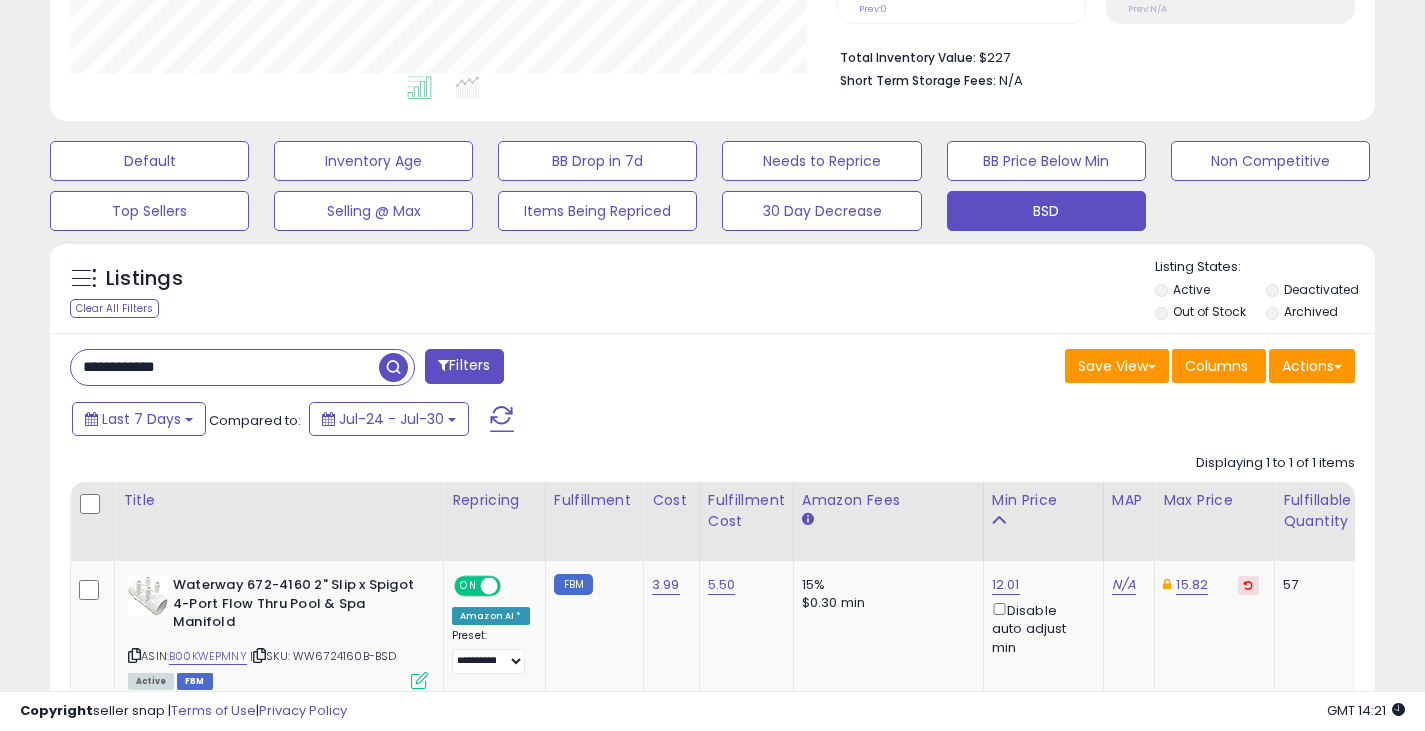 click at bounding box center [393, 367] 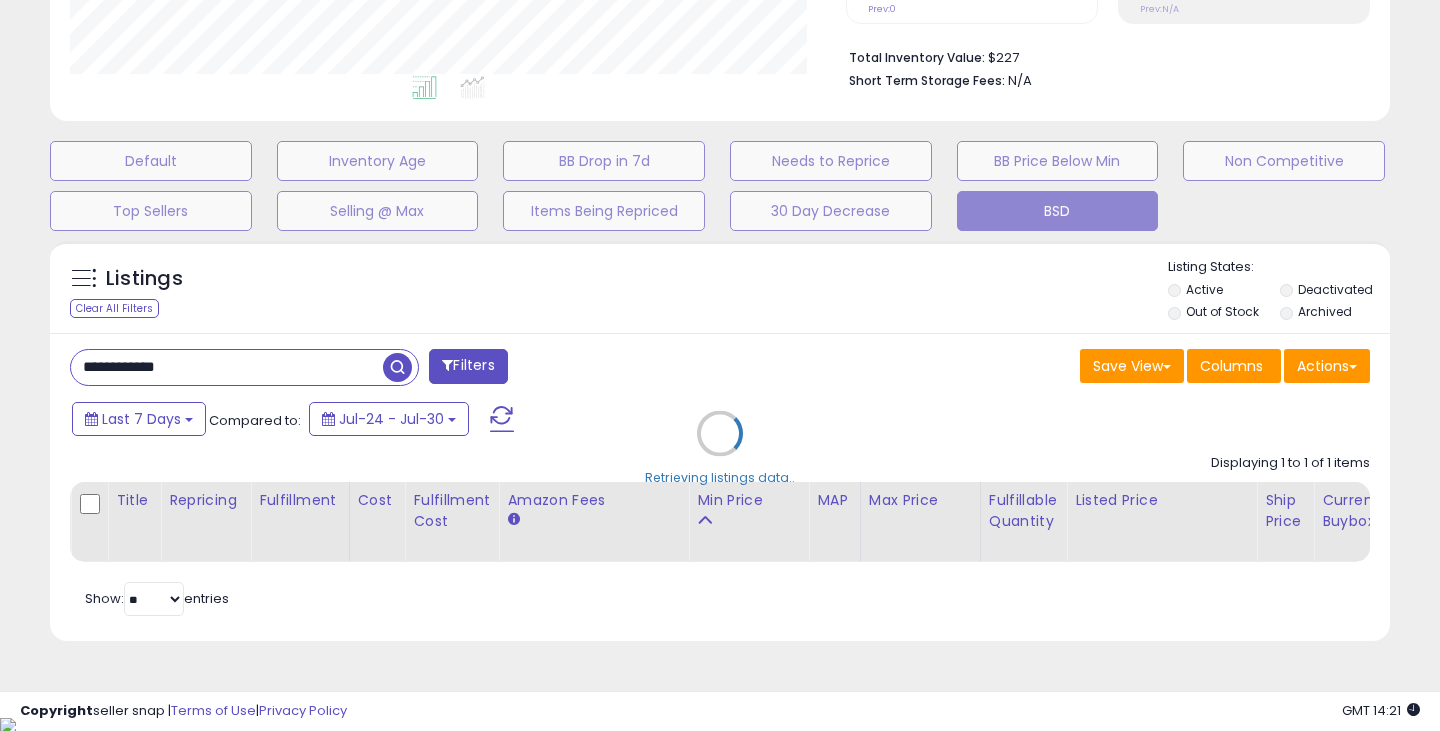 scroll, scrollTop: 999590, scrollLeft: 999224, axis: both 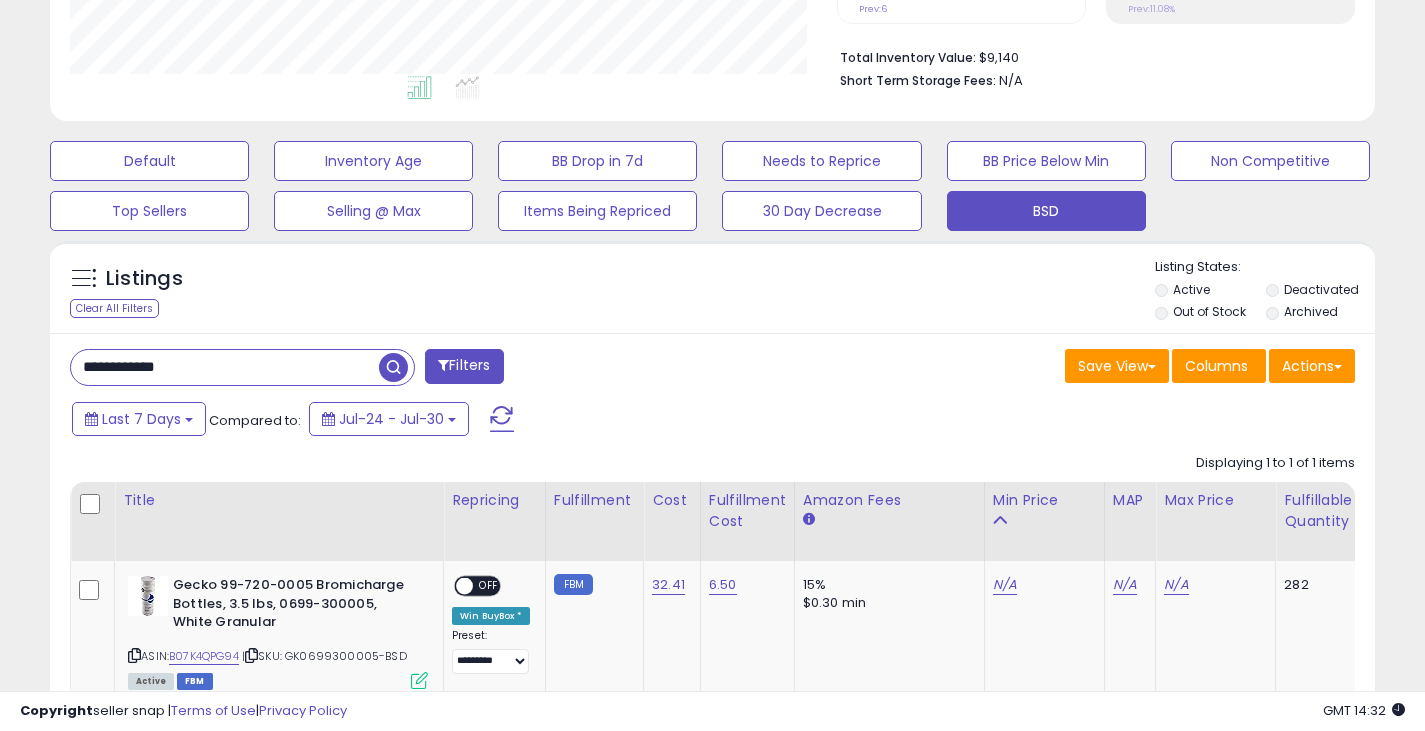 drag, startPoint x: 99, startPoint y: 365, endPoint x: 31, endPoint y: 367, distance: 68.0294 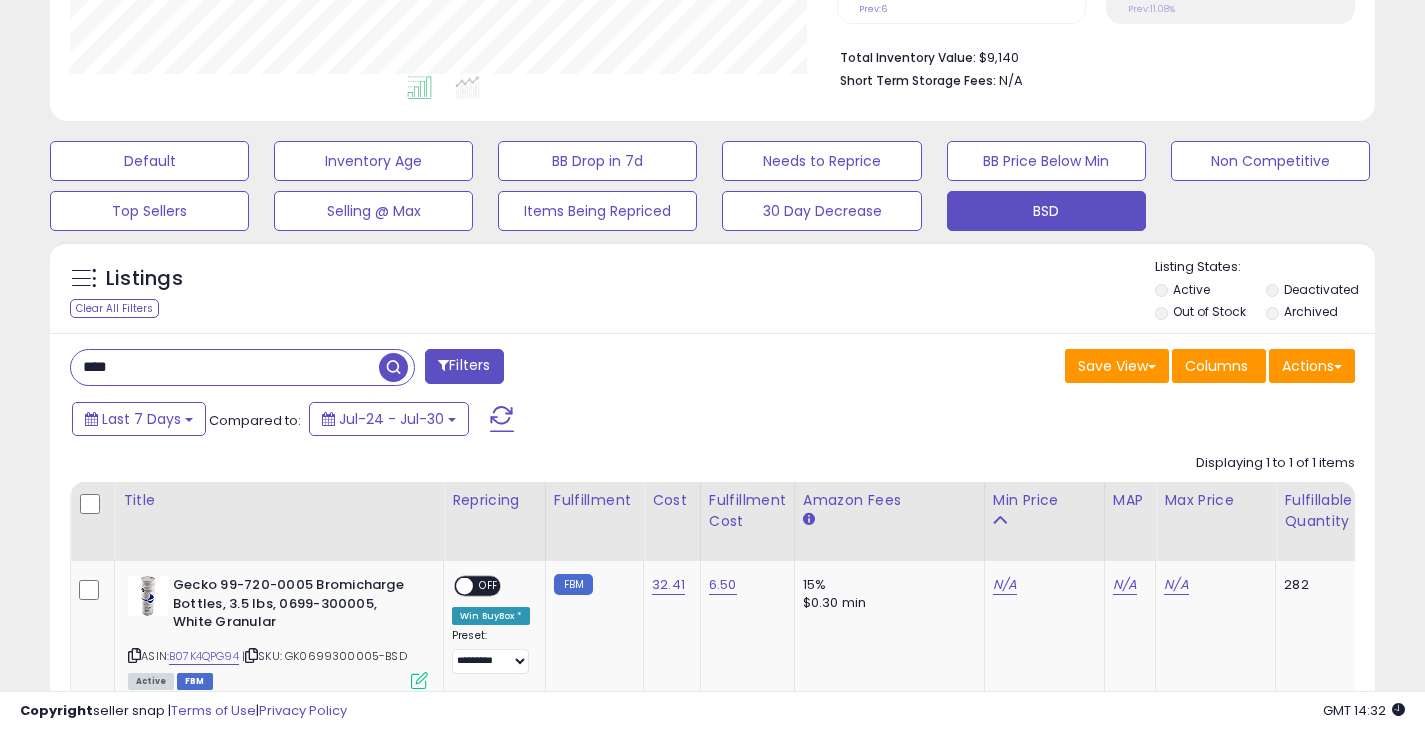 click at bounding box center [396, 365] 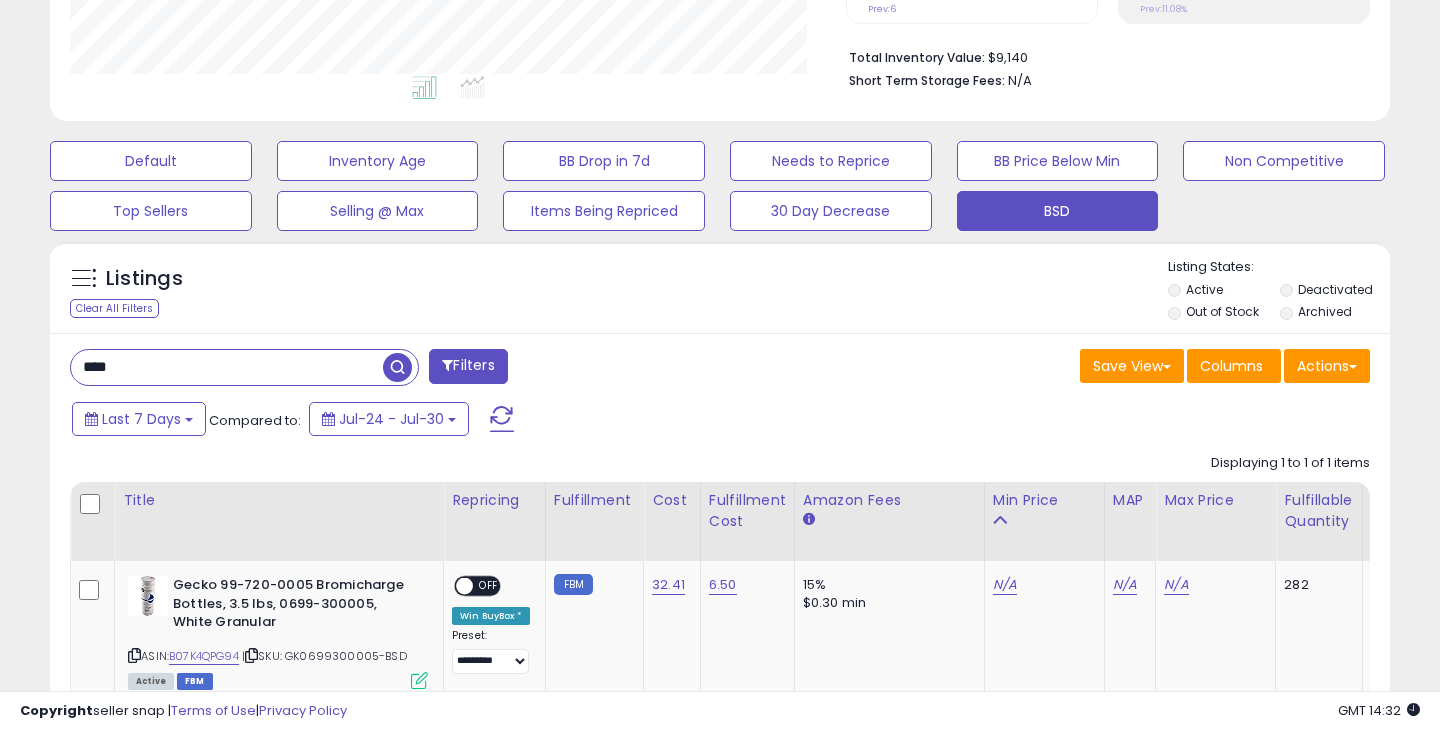 scroll, scrollTop: 999590, scrollLeft: 999224, axis: both 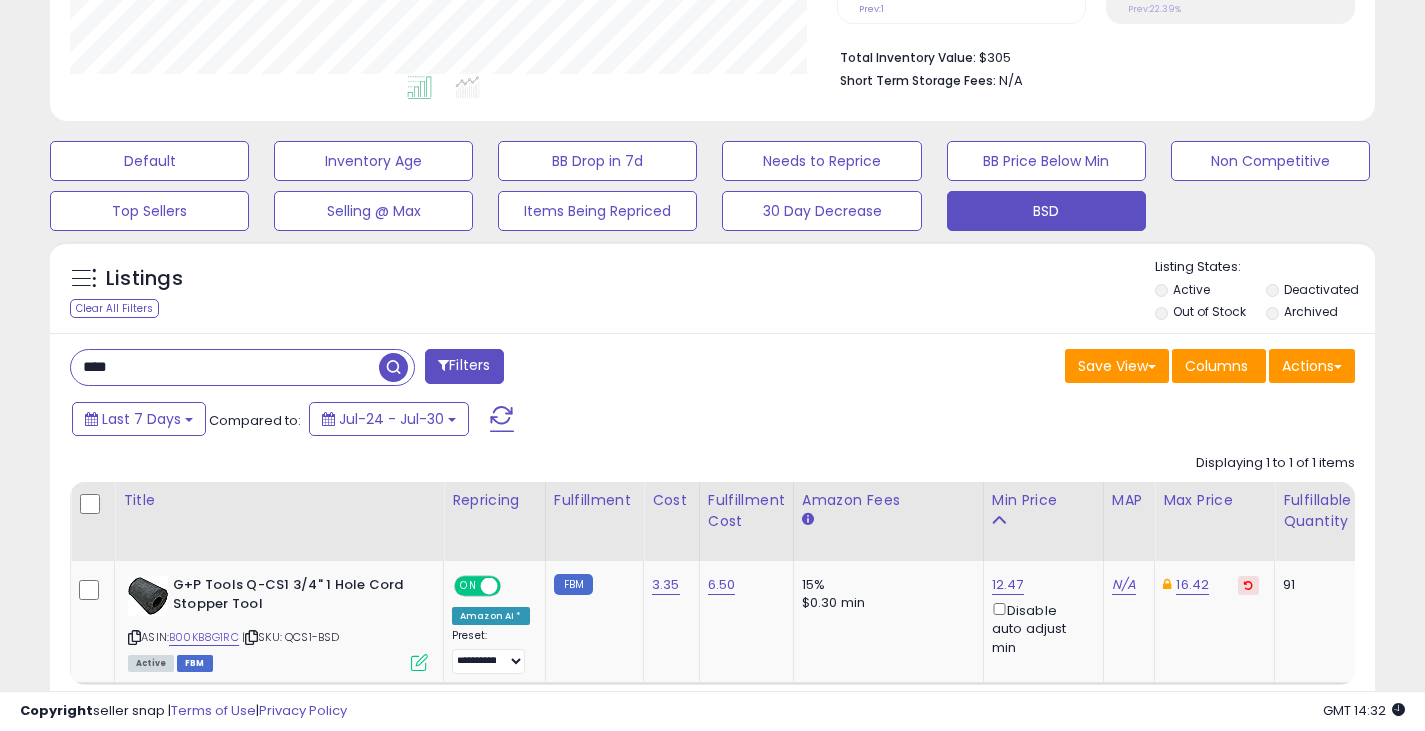 drag, startPoint x: 138, startPoint y: 372, endPoint x: 32, endPoint y: 385, distance: 106.7942 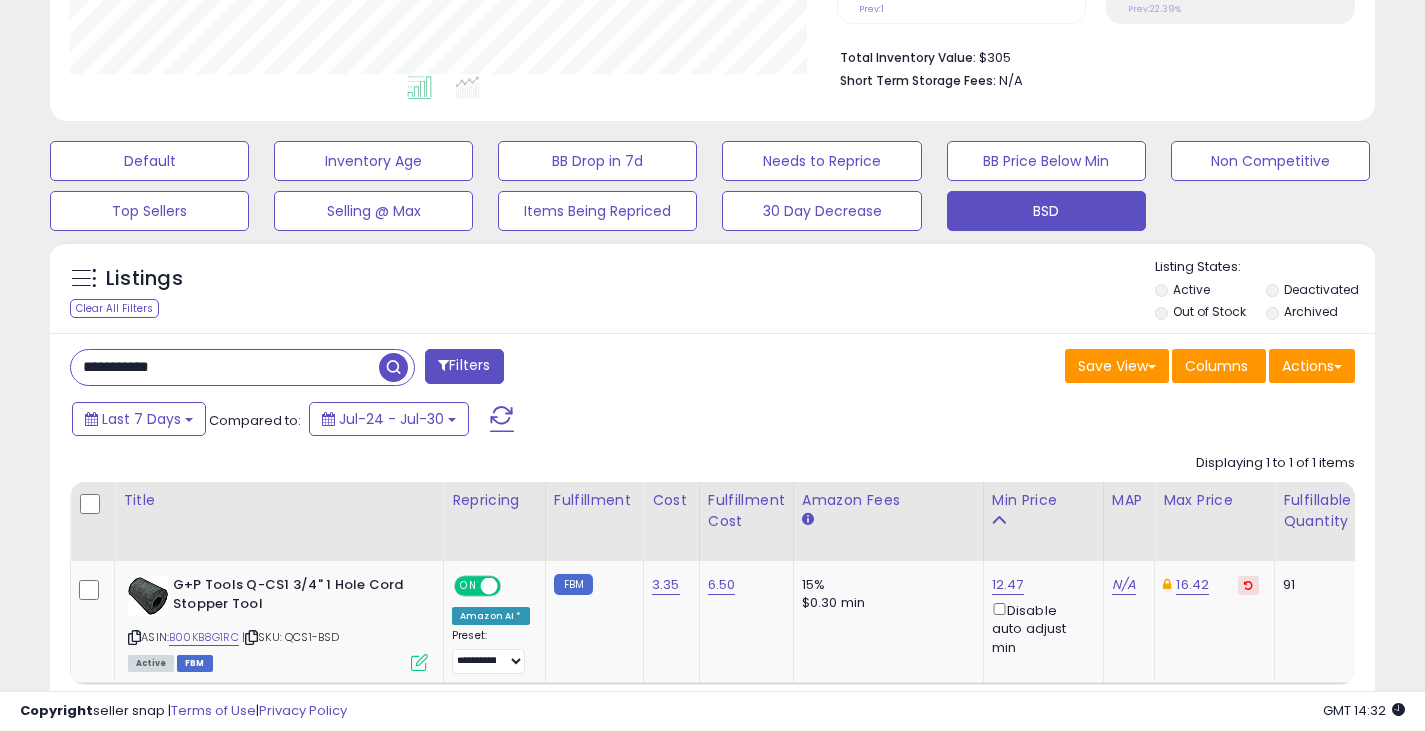 type on "**********" 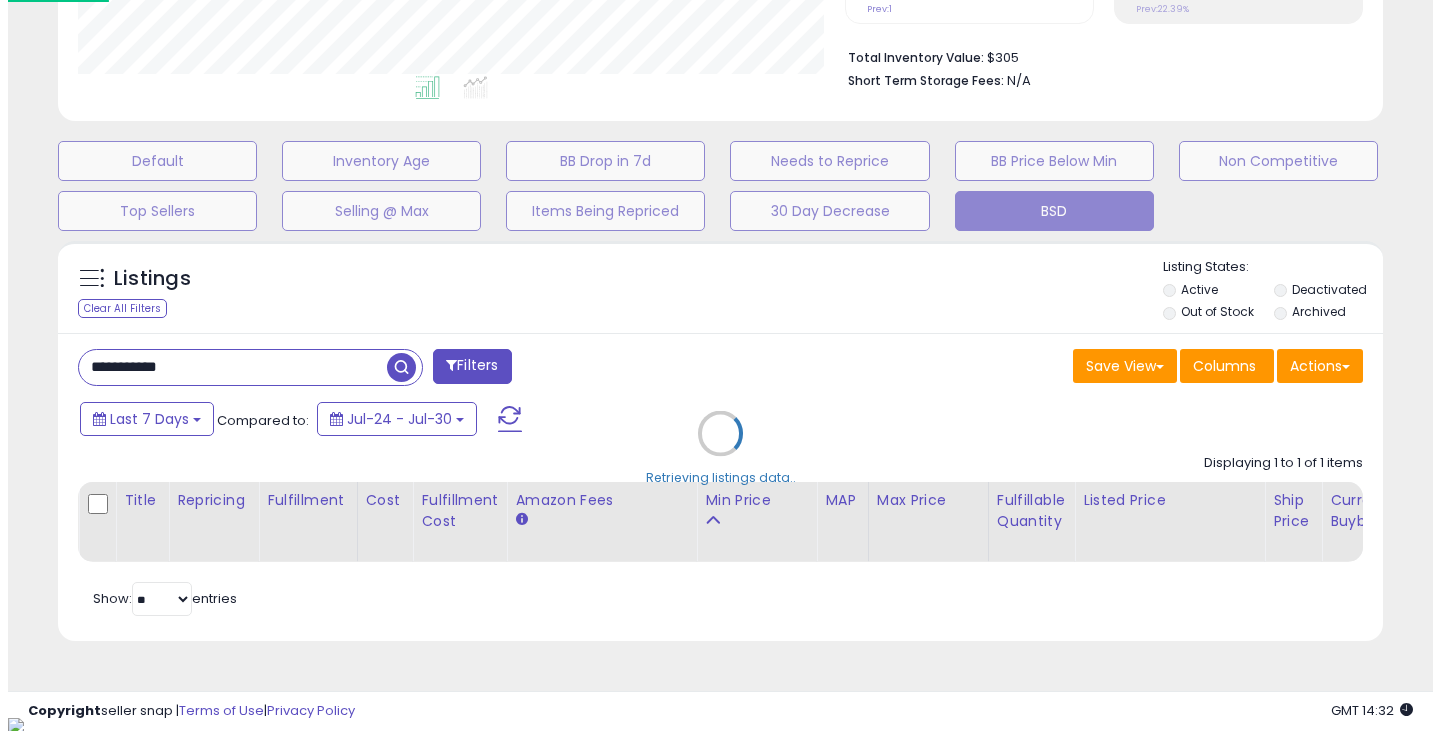 scroll, scrollTop: 999590, scrollLeft: 999224, axis: both 